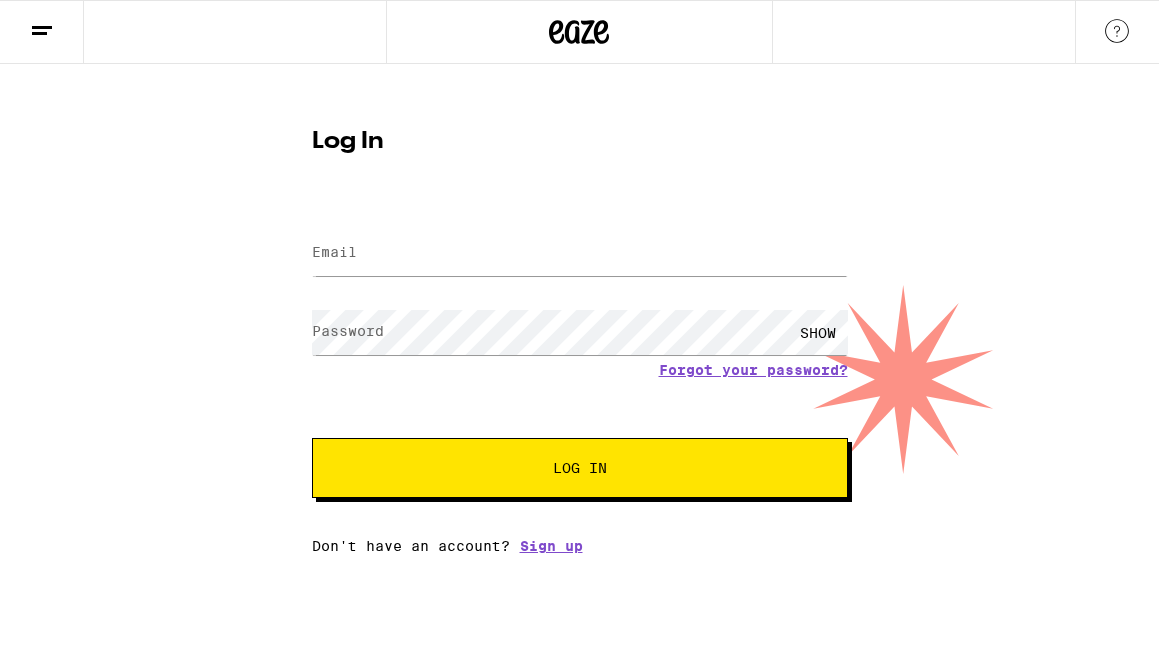 scroll, scrollTop: 0, scrollLeft: 0, axis: both 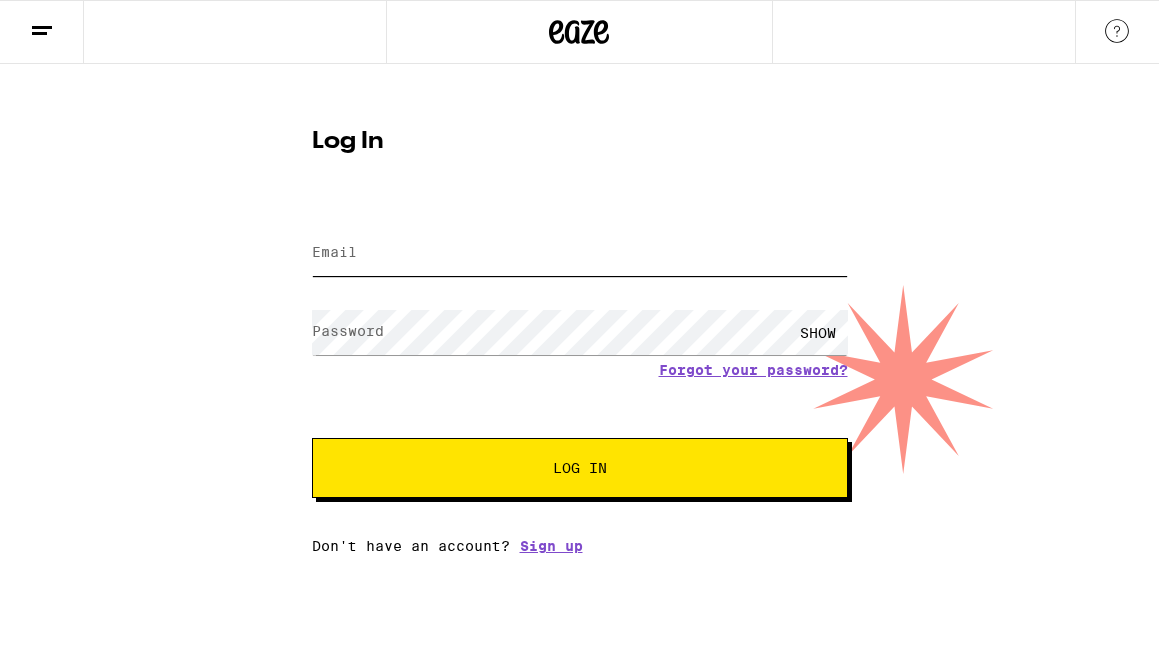 click on "Email" at bounding box center (580, 253) 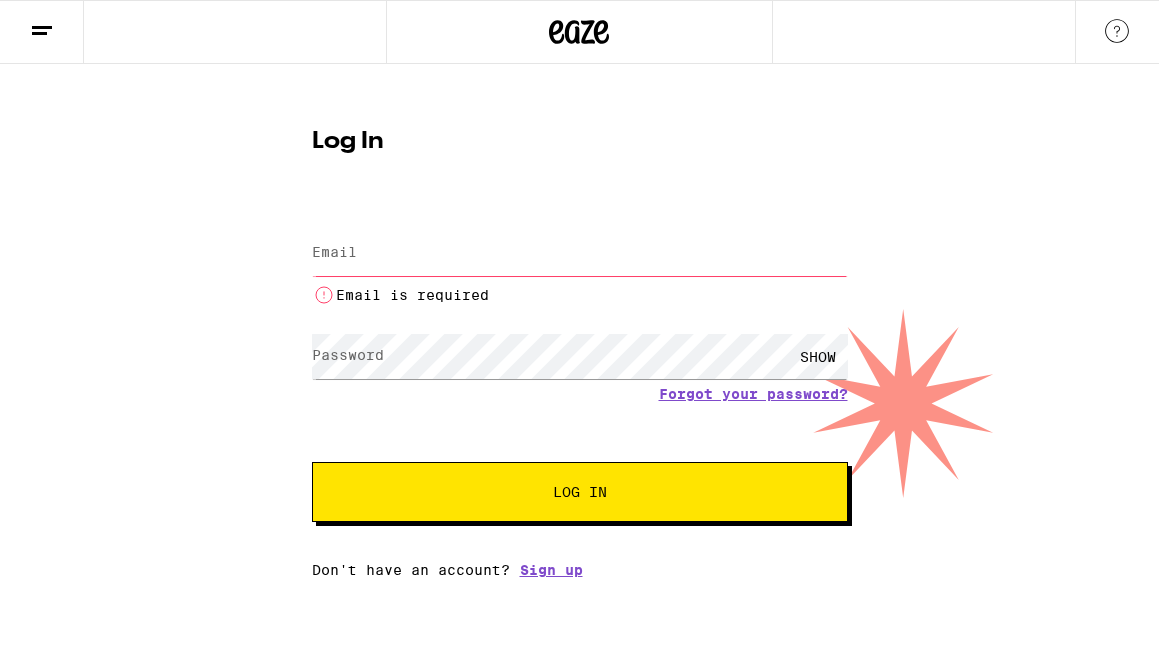 type on "[EMAIL]" 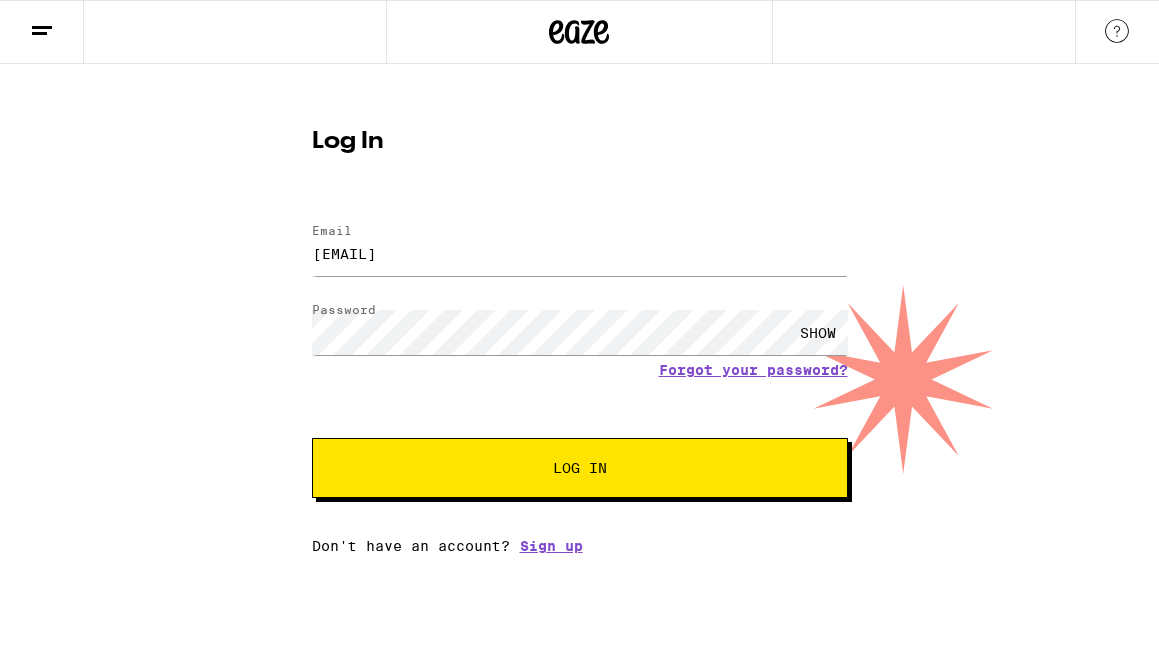 click on "Log In" at bounding box center (580, 468) 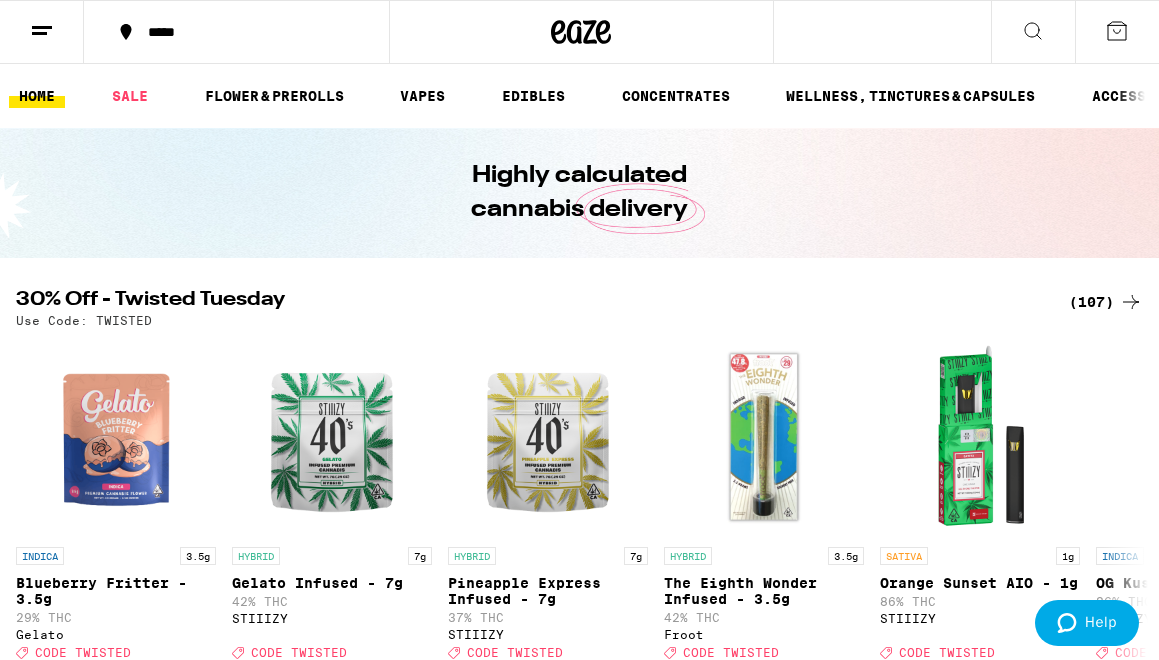 scroll, scrollTop: 0, scrollLeft: 0, axis: both 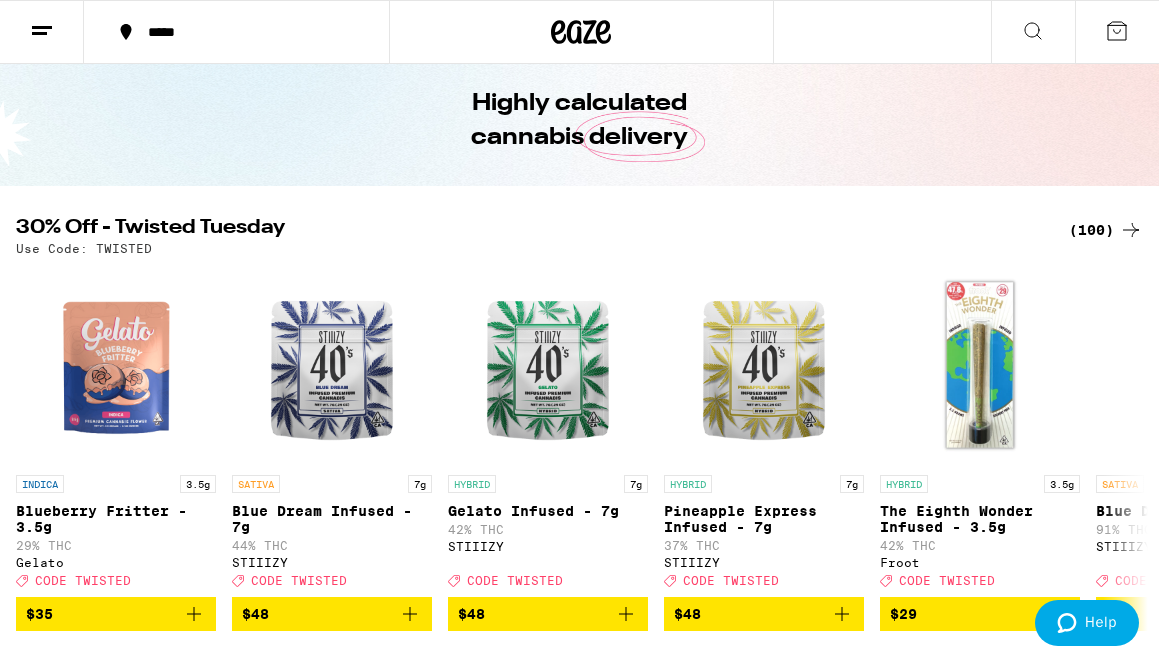 click on "(100)" at bounding box center (1106, 230) 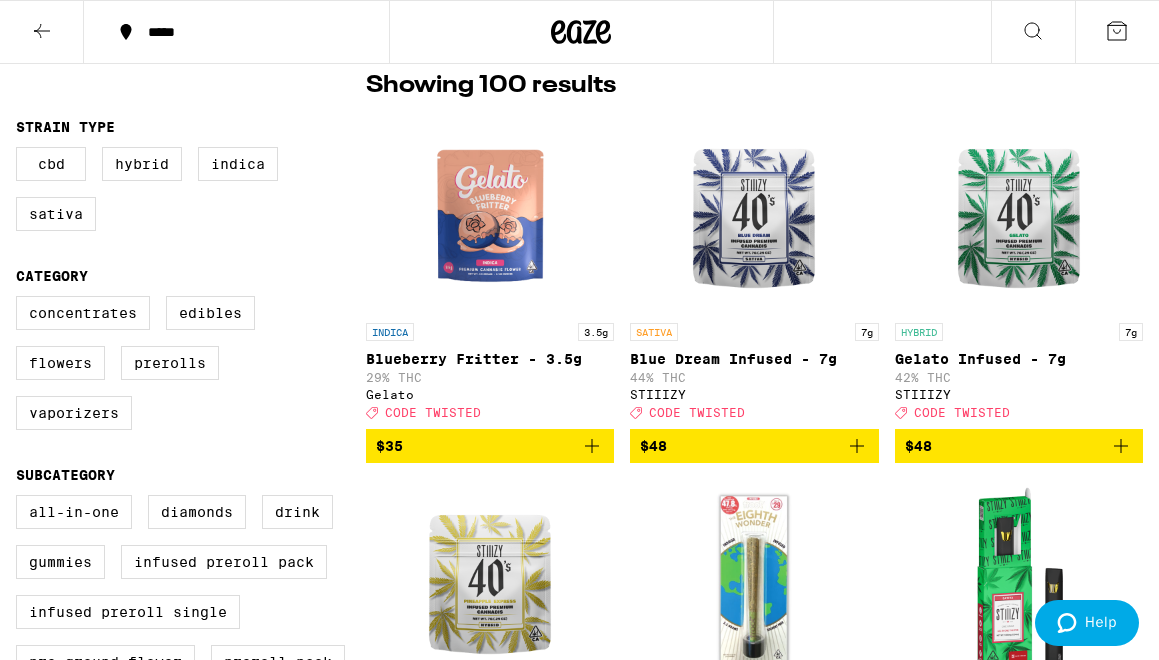 scroll, scrollTop: 152, scrollLeft: 0, axis: vertical 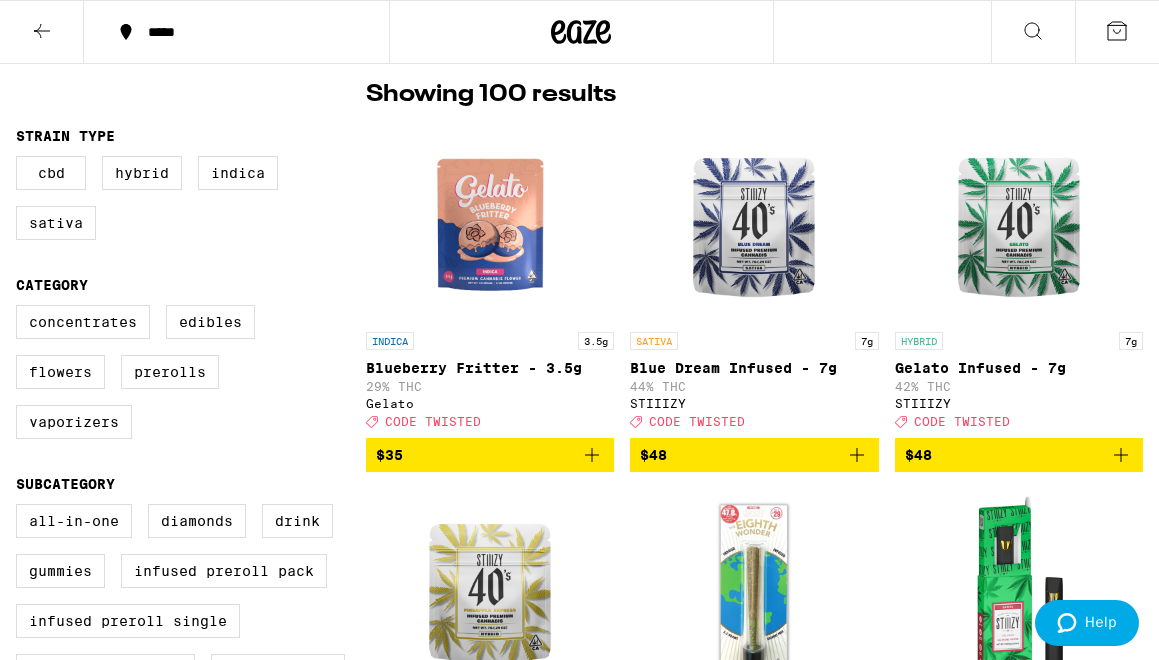 click 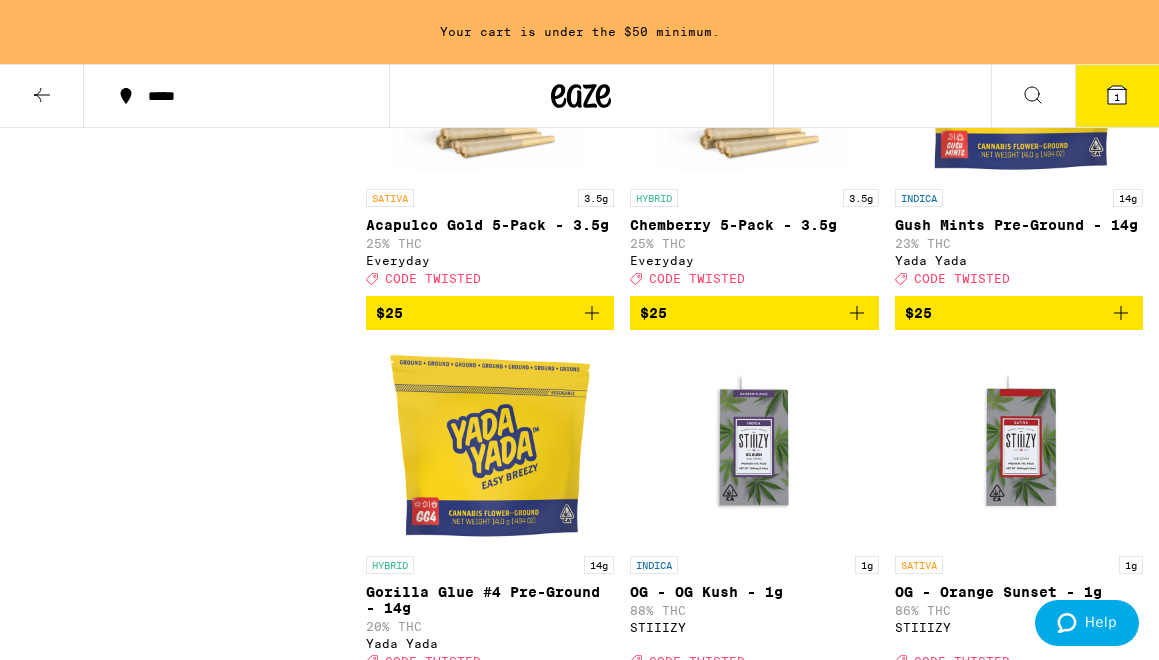 scroll, scrollTop: 6430, scrollLeft: 0, axis: vertical 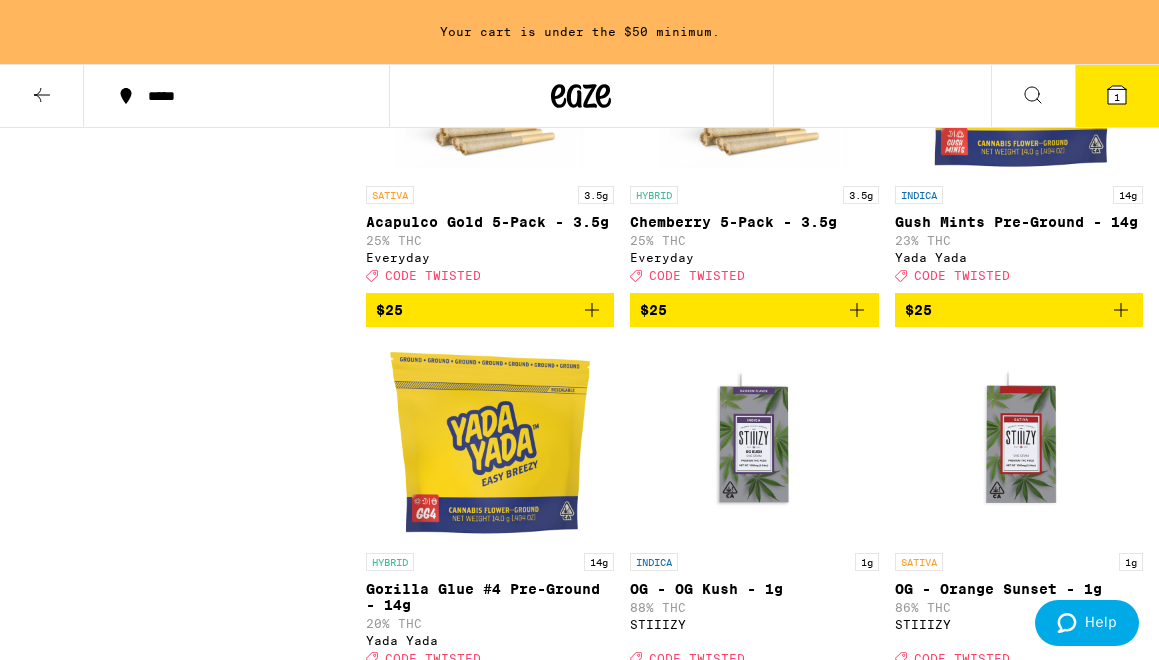 click 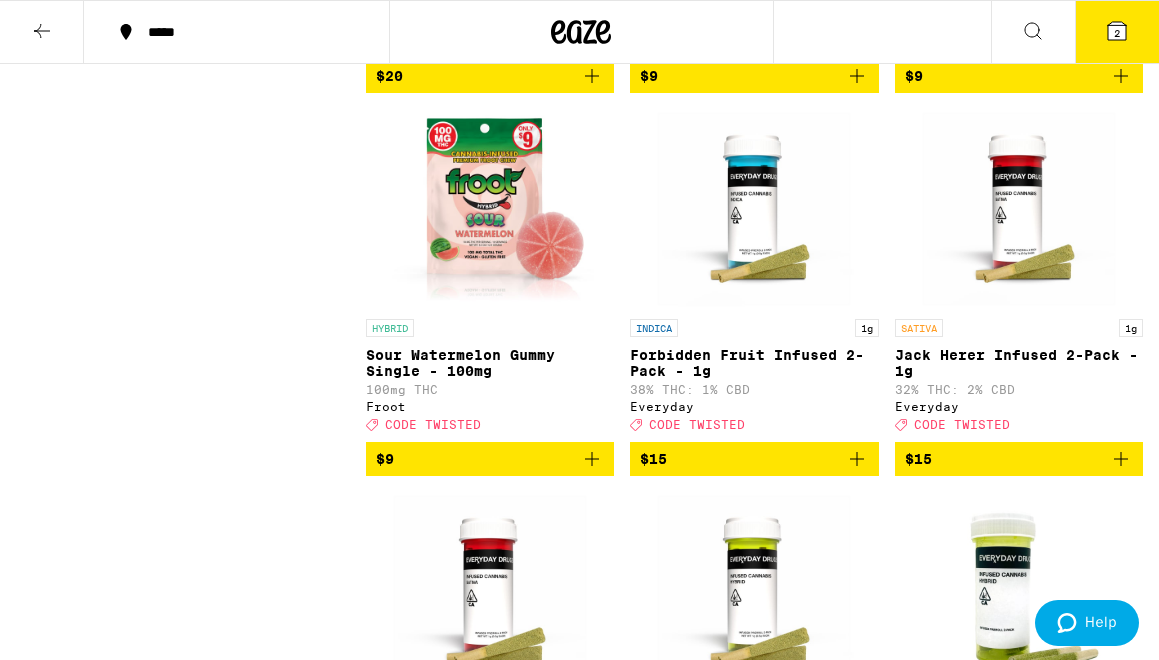 scroll, scrollTop: 2068, scrollLeft: 0, axis: vertical 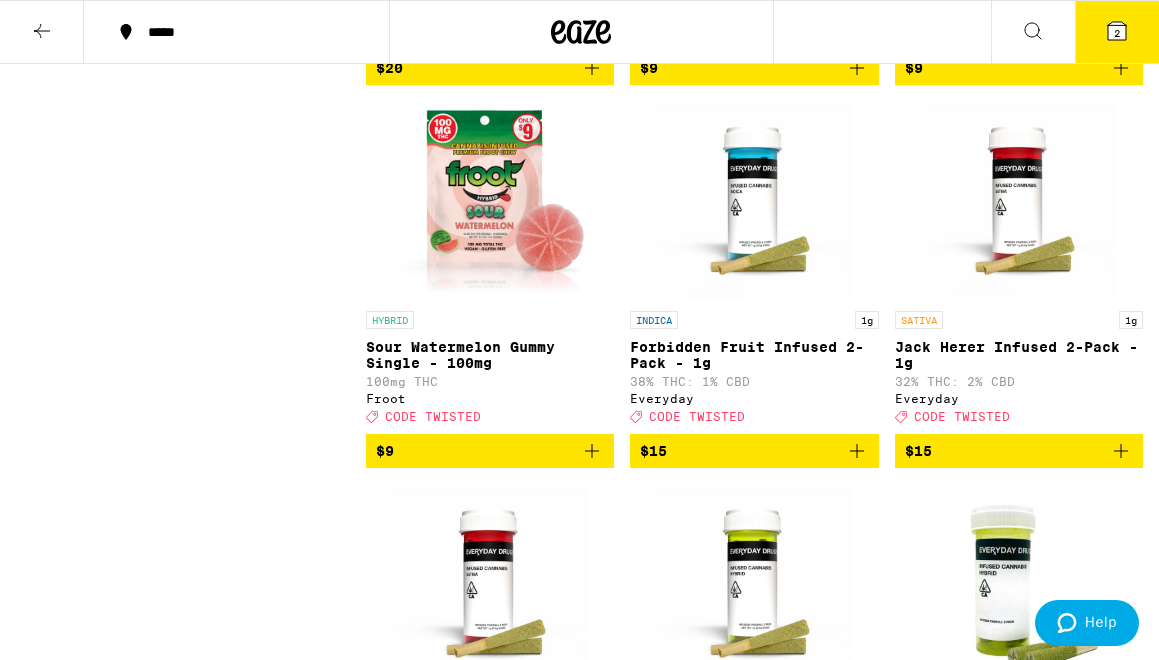 click 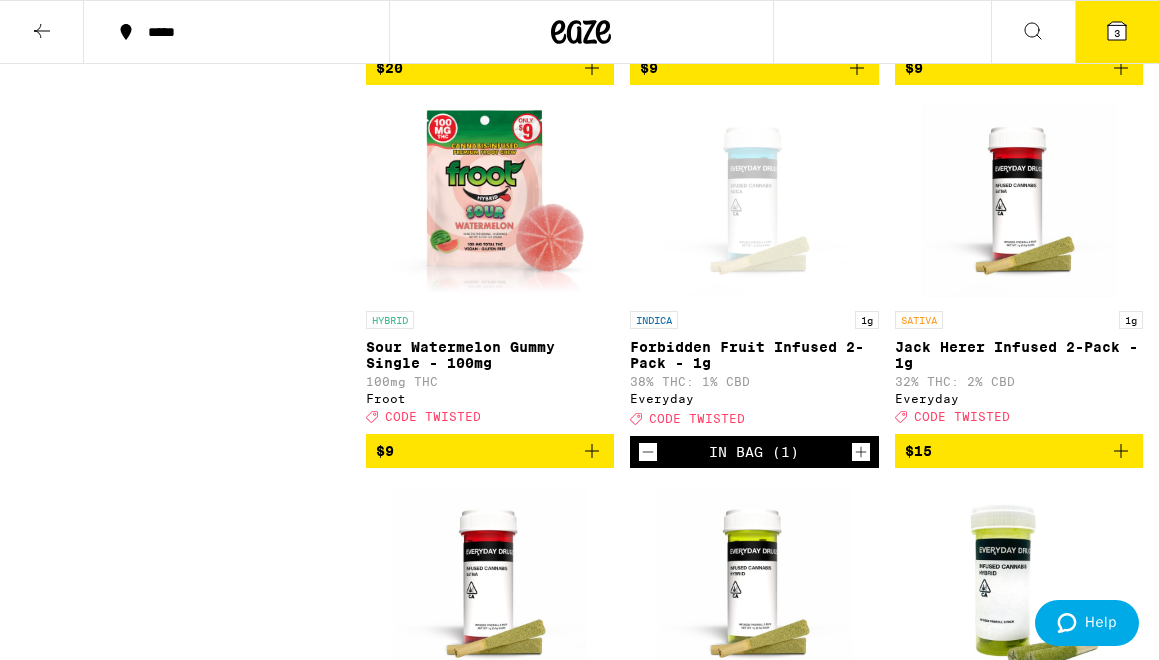 click 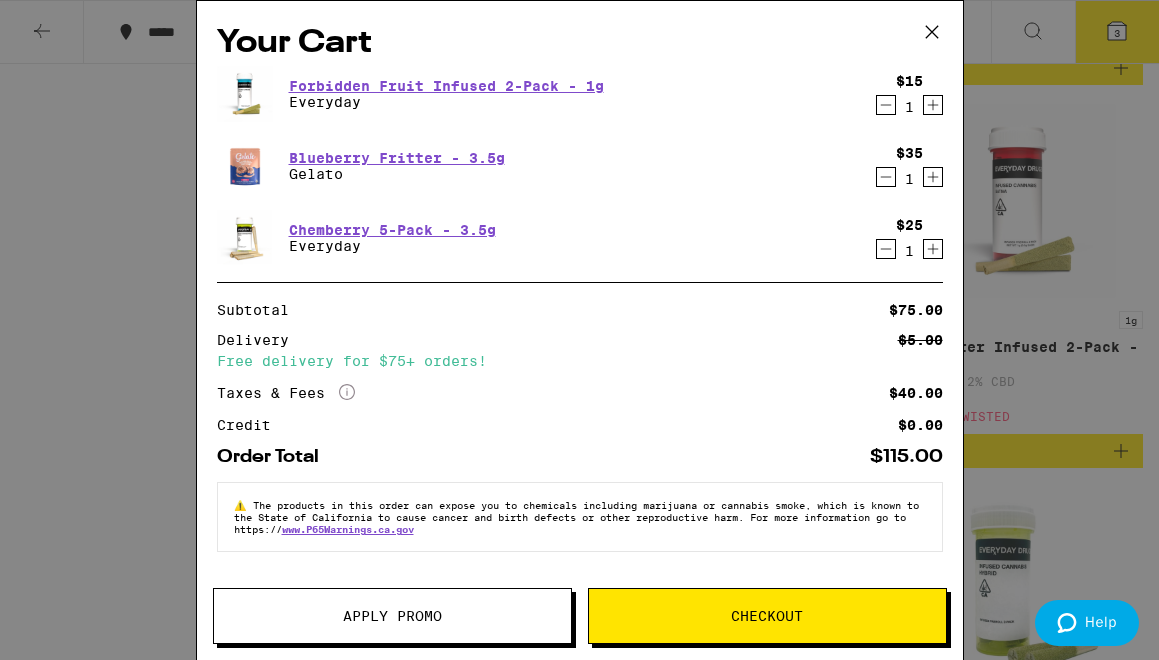click on "Your Cart Forbidden Fruit Infused 2-Pack - 1g Everyday $15 1 Blueberry Fritter - 3.5g Gelato $35 1 Chemberry 5-Pack - 3.5g Everyday $25 1 Subtotal $75.00 Delivery $5.00 Free delivery for $75+ orders! Taxes & Fees More Info $40.00 Credit $0.00 Order Total $115.00 ⚠️ The products in this order can expose you to chemicals including marijuana or cannabis smoke, which is known to the State of California to cause cancer and birth defects or other reproductive harm. For more information go to https:// www.P65Warnings.ca.gov Apply Promo Checkout" at bounding box center [579, 330] 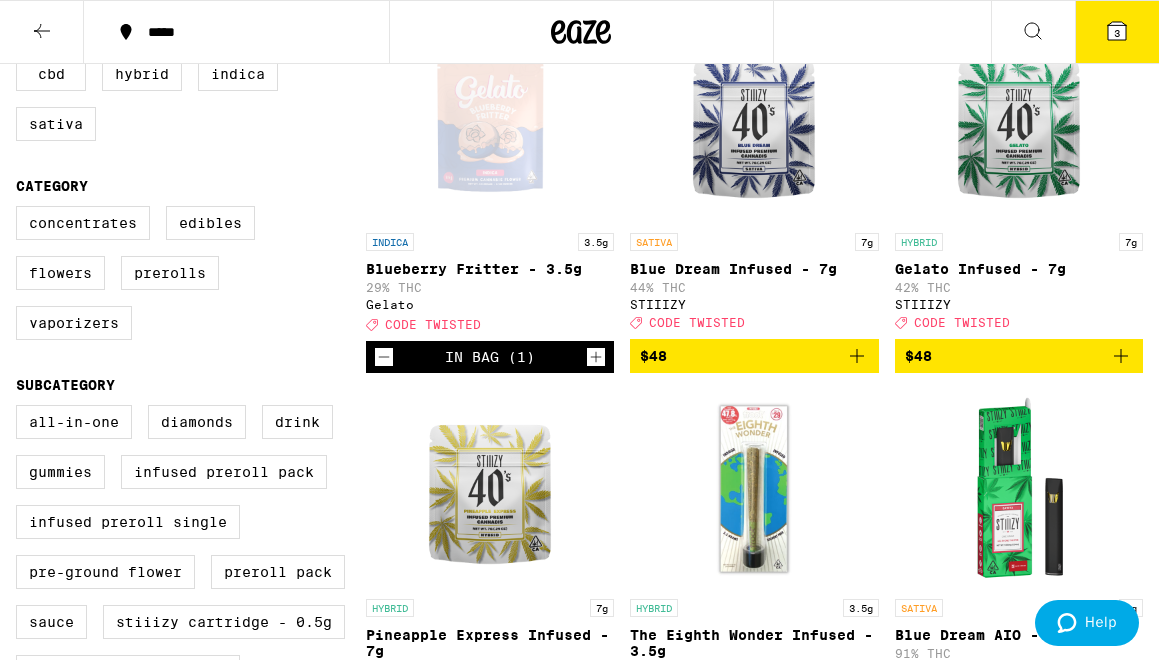 scroll, scrollTop: 0, scrollLeft: 0, axis: both 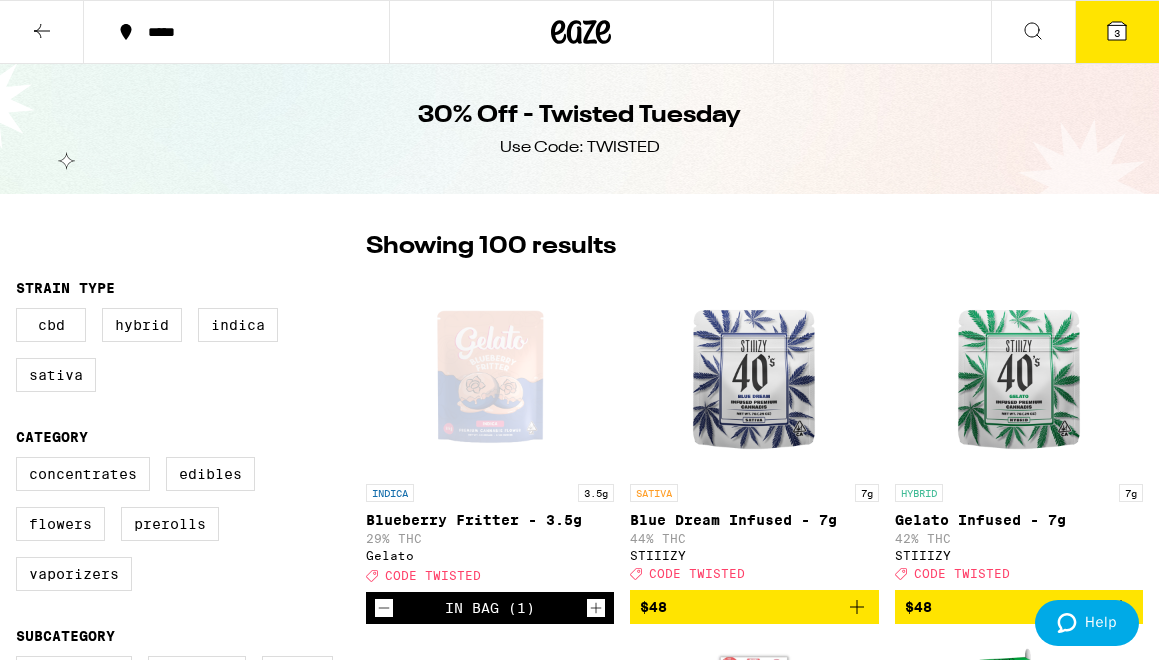 click on "3" at bounding box center [1117, 32] 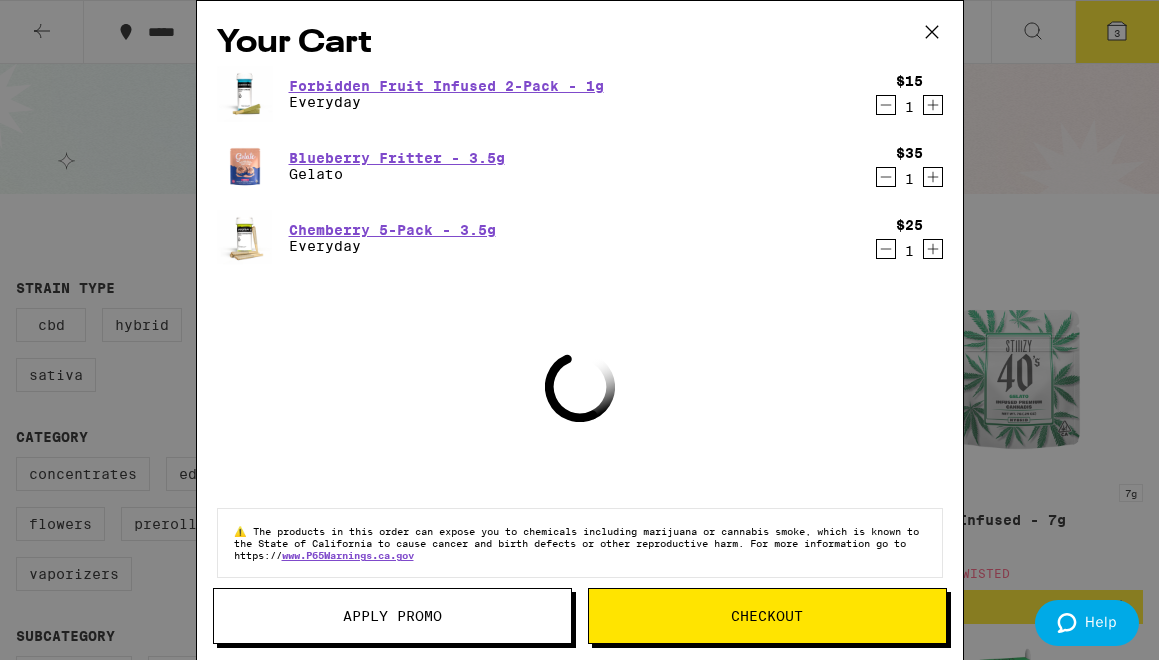 click on "Apply Promo" at bounding box center [392, 616] 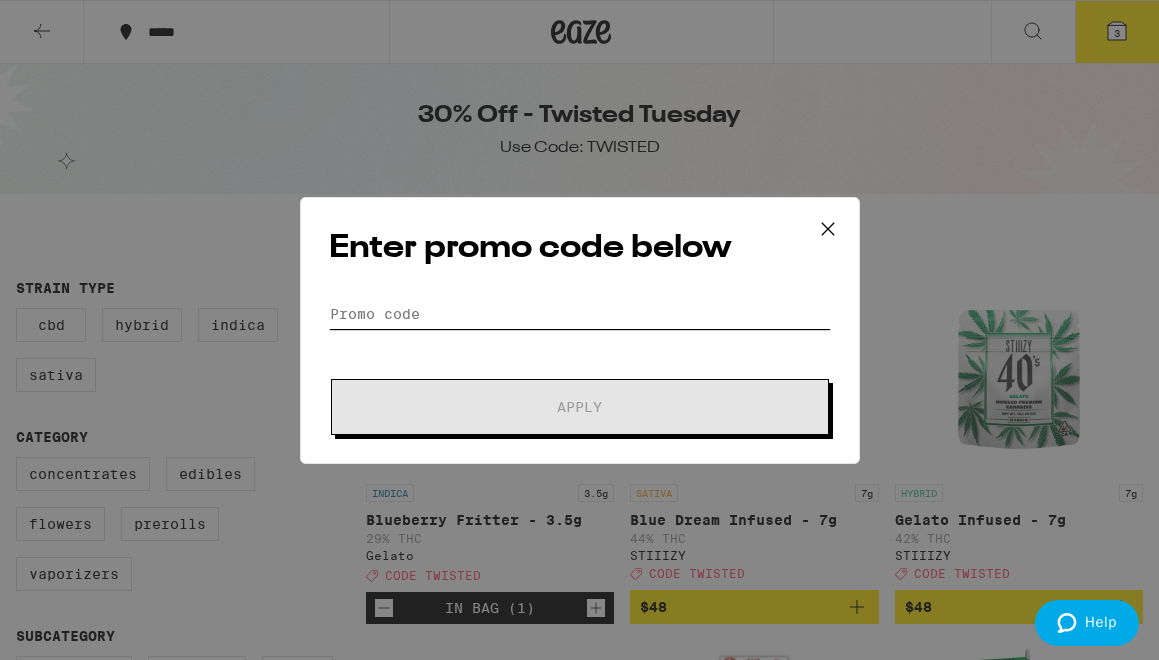 click on "Promo Code" at bounding box center [580, 314] 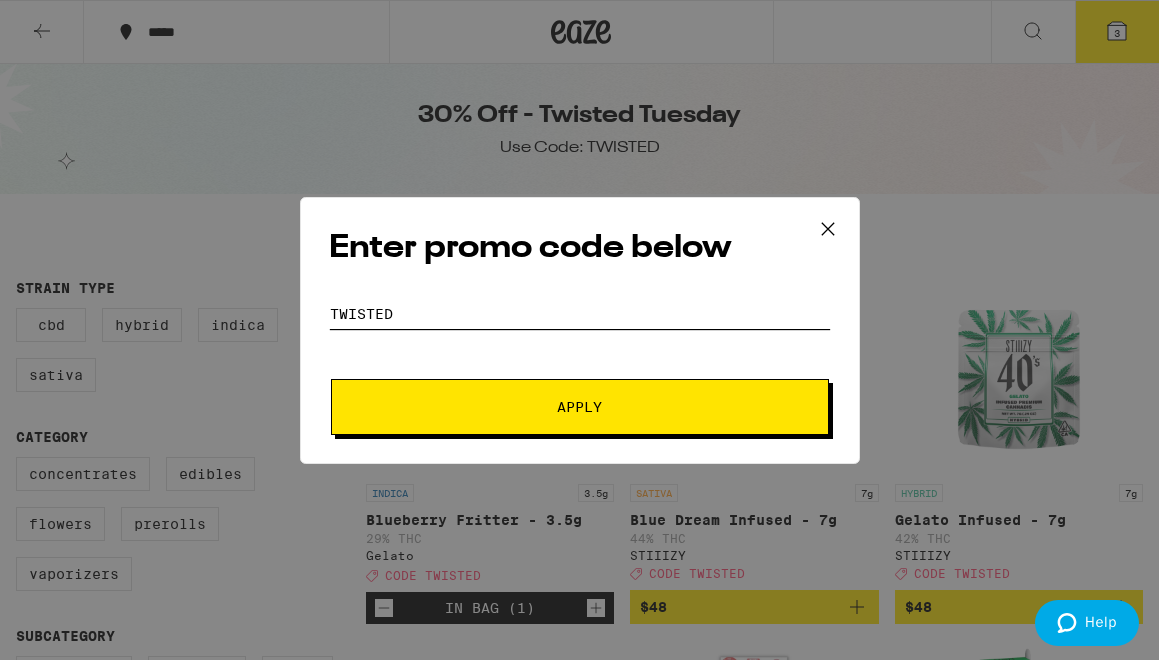 type on "TWISTED" 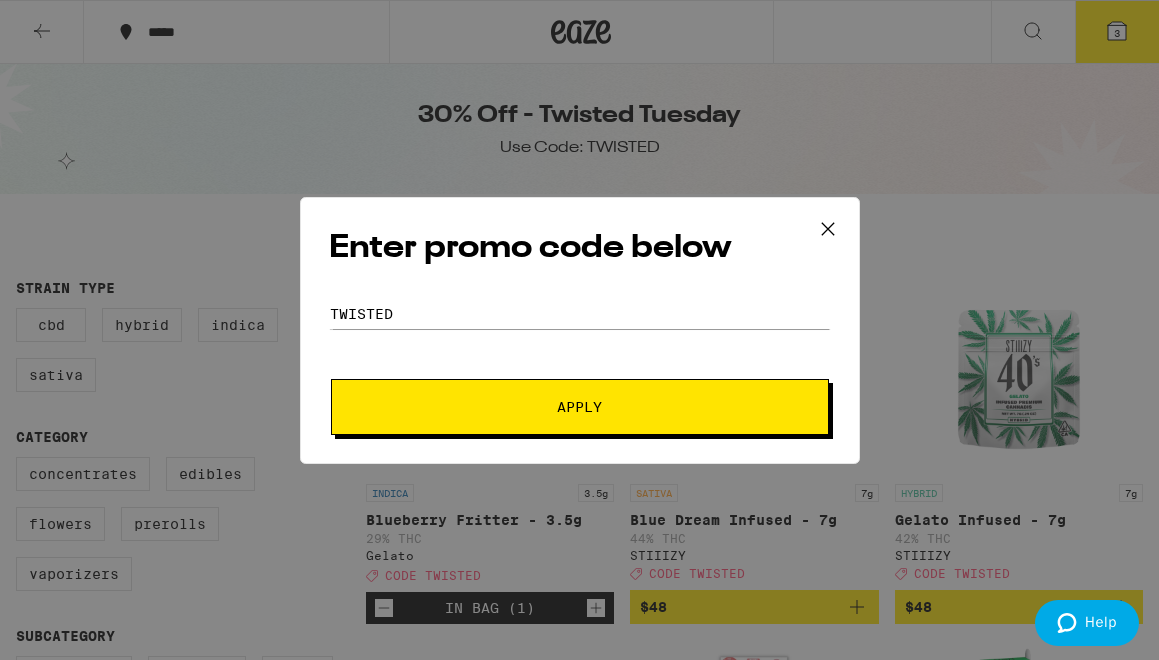 click on "Apply" at bounding box center [580, 407] 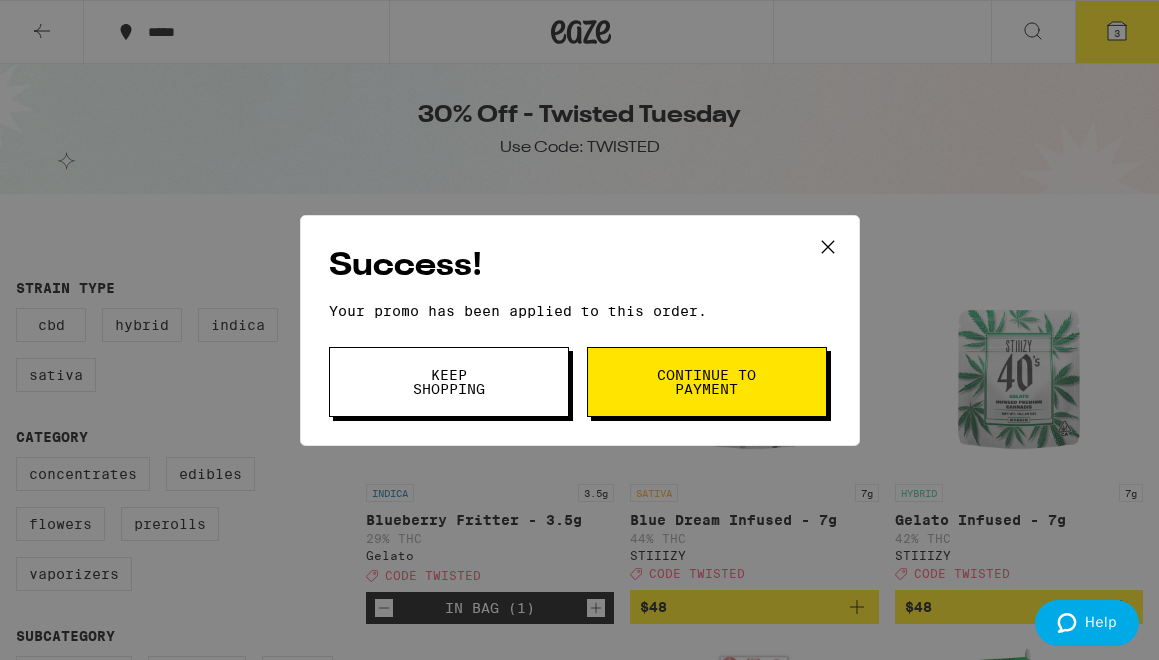 click on "Continue to payment" at bounding box center [707, 382] 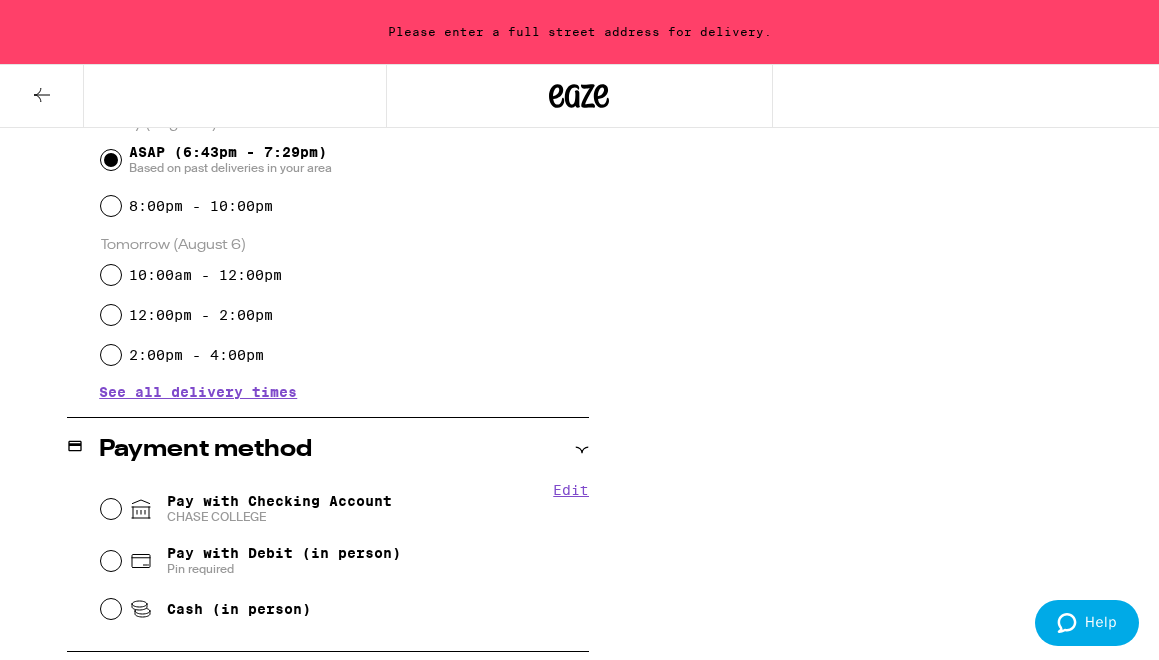 scroll, scrollTop: 603, scrollLeft: 0, axis: vertical 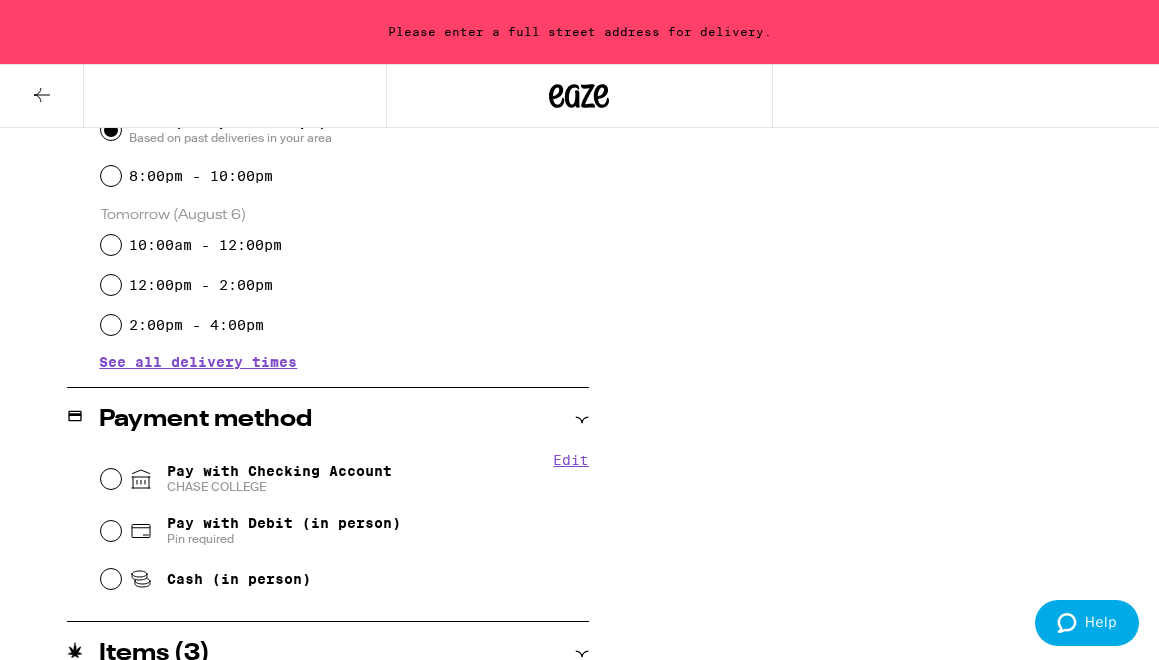 click on "CHASE COLLEGE" at bounding box center (279, 487) 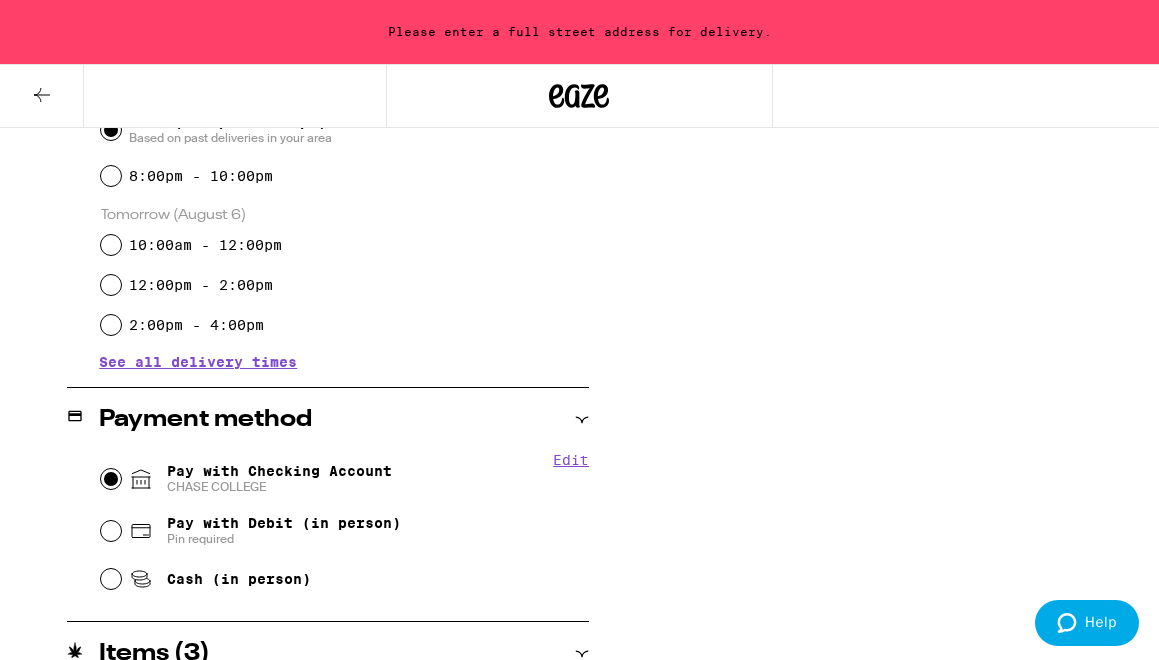 radio on "true" 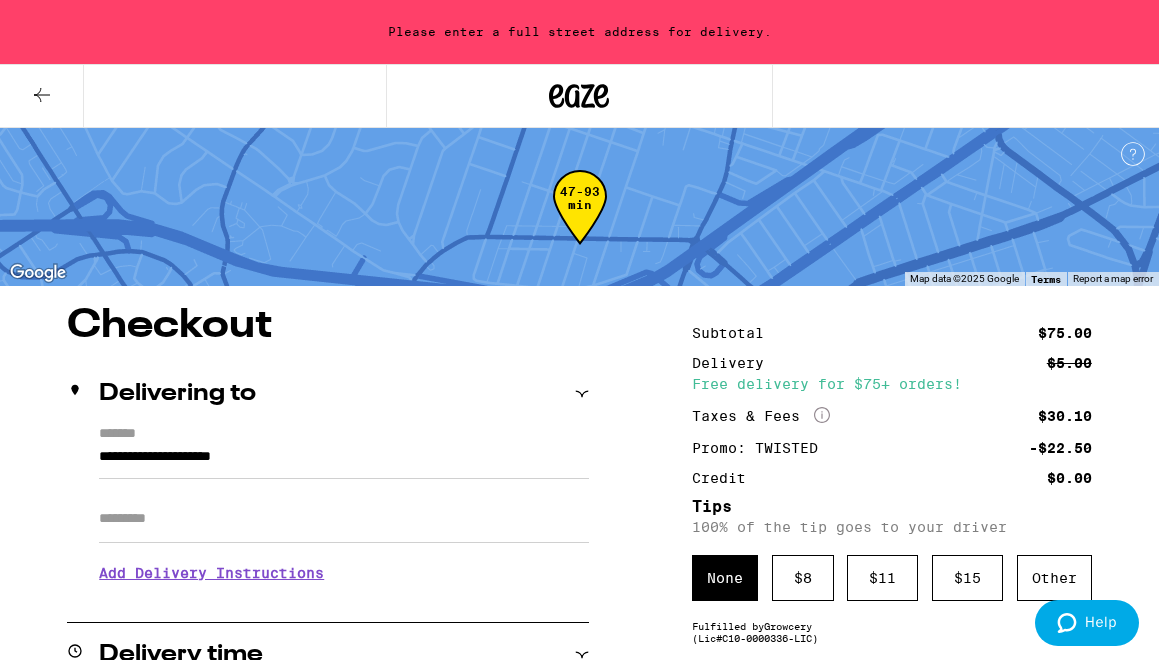scroll, scrollTop: 140, scrollLeft: 0, axis: vertical 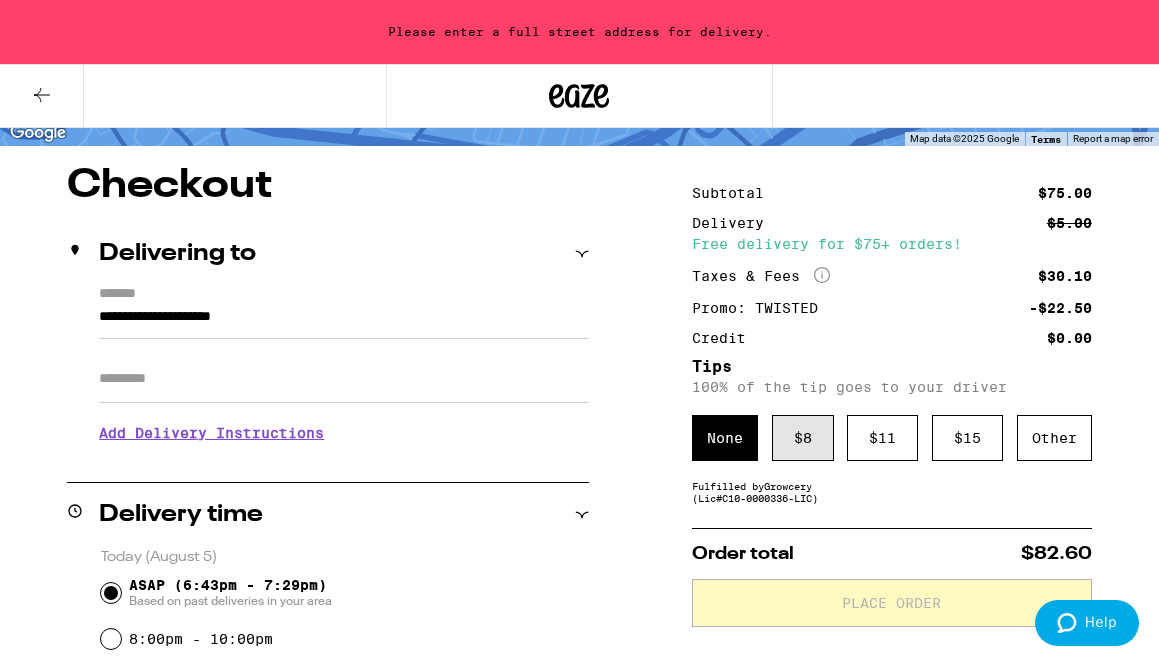 click on "$ 8" at bounding box center [803, 438] 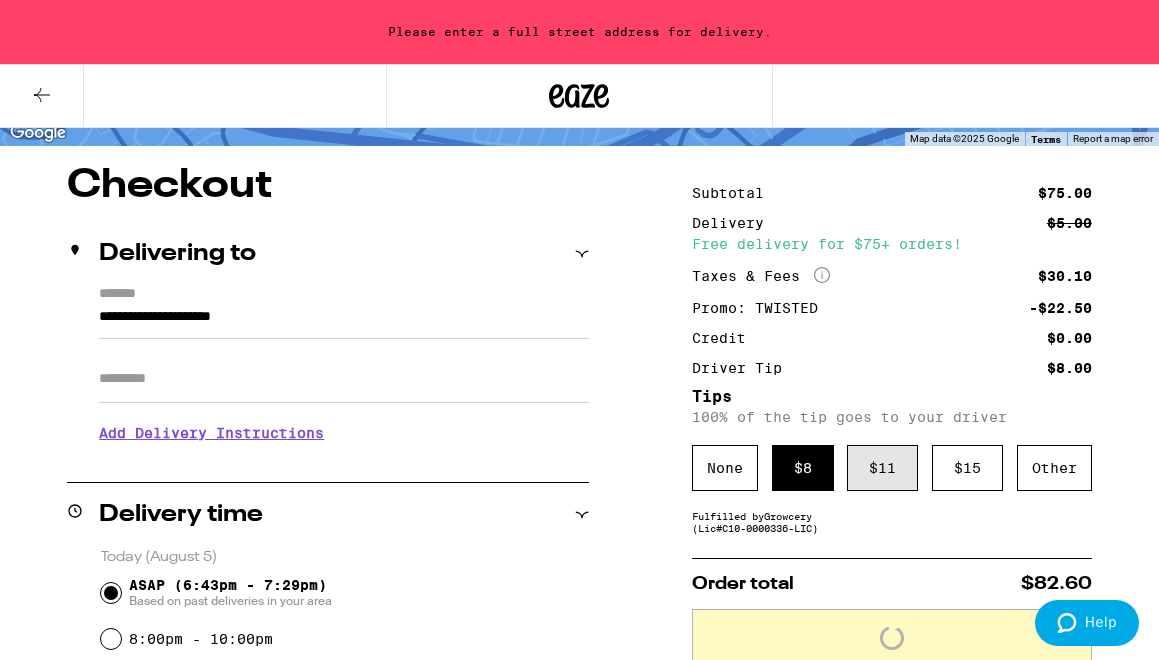 click on "$ 11" at bounding box center [882, 468] 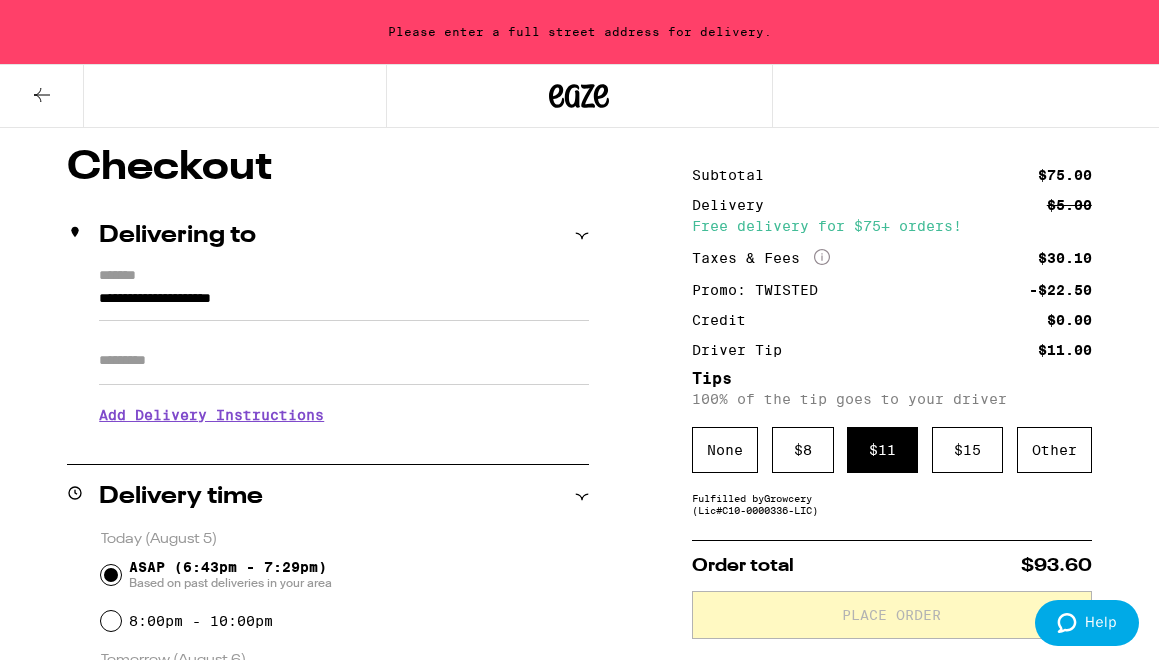 scroll, scrollTop: 143, scrollLeft: 0, axis: vertical 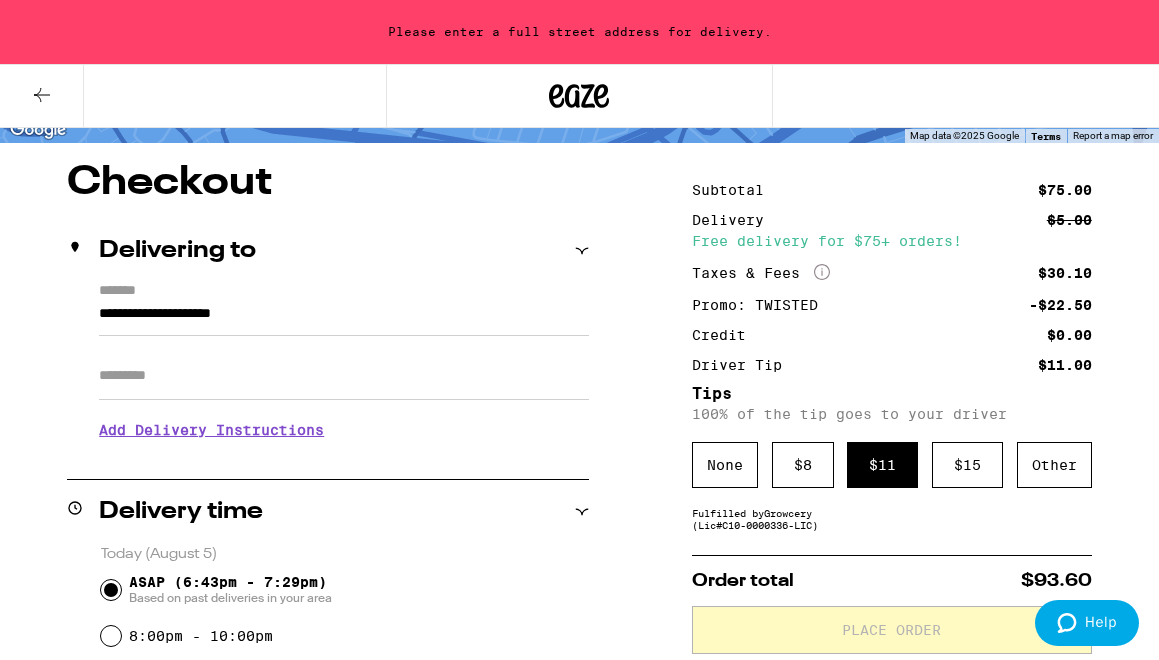 click on "**********" at bounding box center (344, 319) 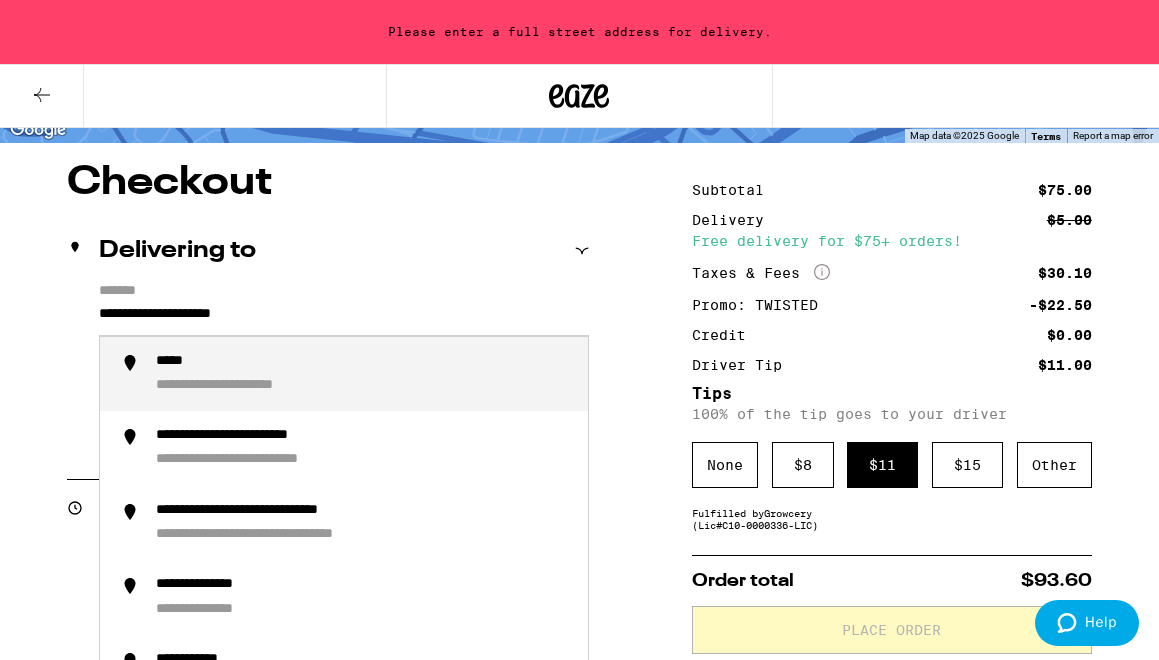 drag, startPoint x: 309, startPoint y: 315, endPoint x: 34, endPoint y: 311, distance: 275.02908 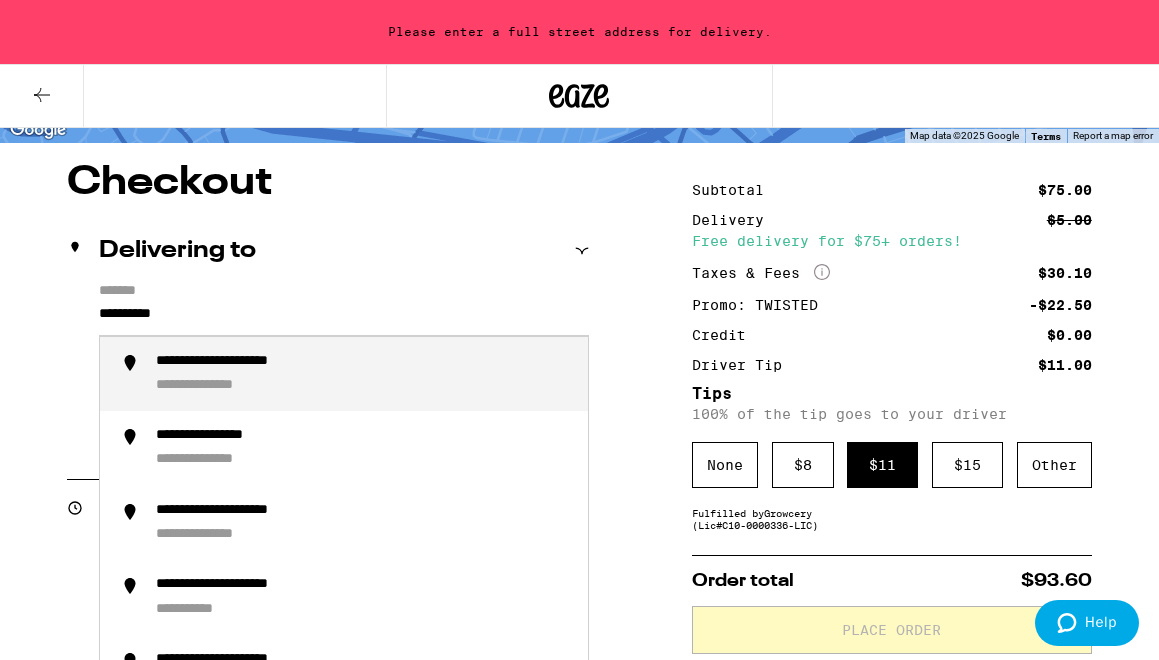 click on "**********" at bounding box center (255, 362) 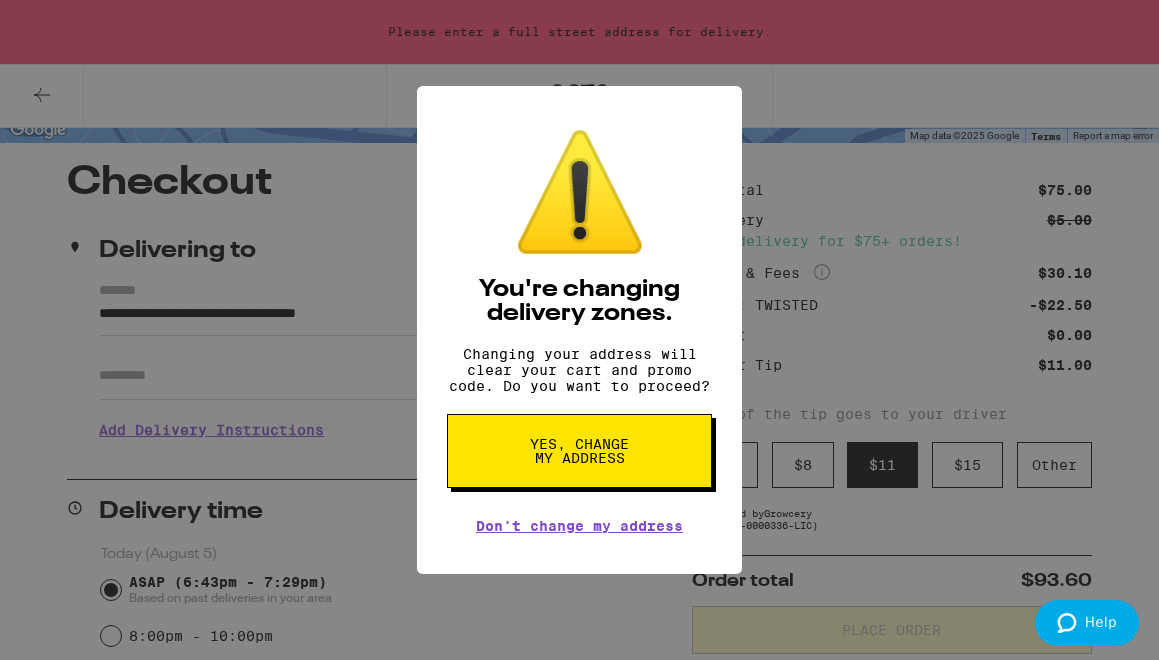 click on "Yes, change my address" at bounding box center (579, 451) 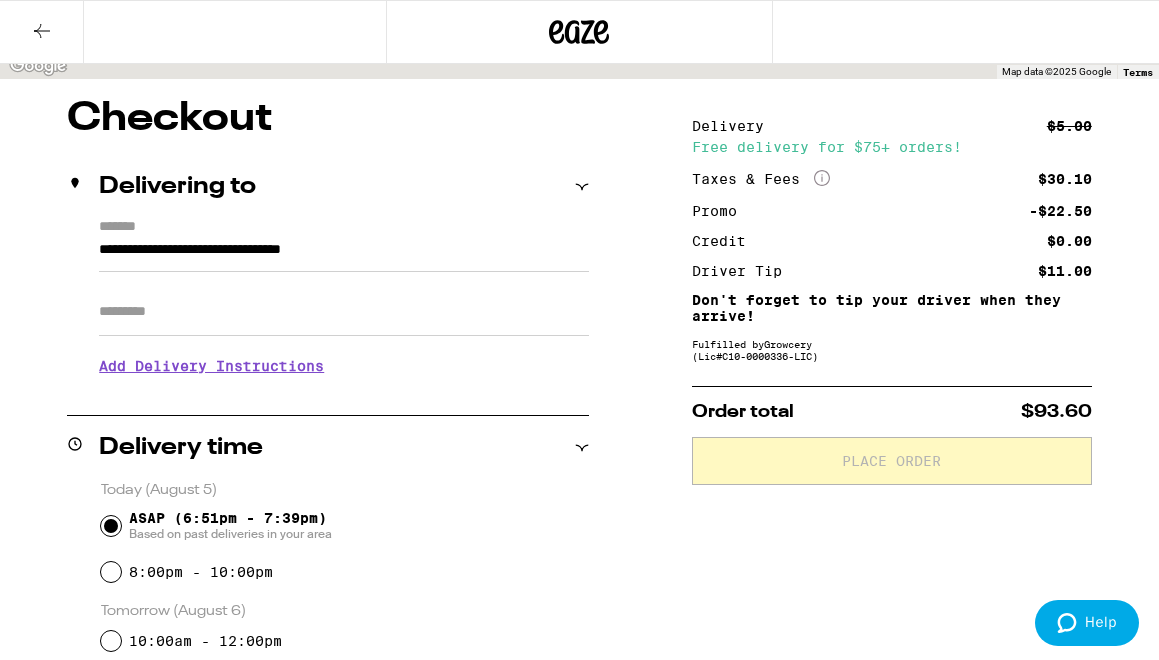 scroll, scrollTop: 79, scrollLeft: 0, axis: vertical 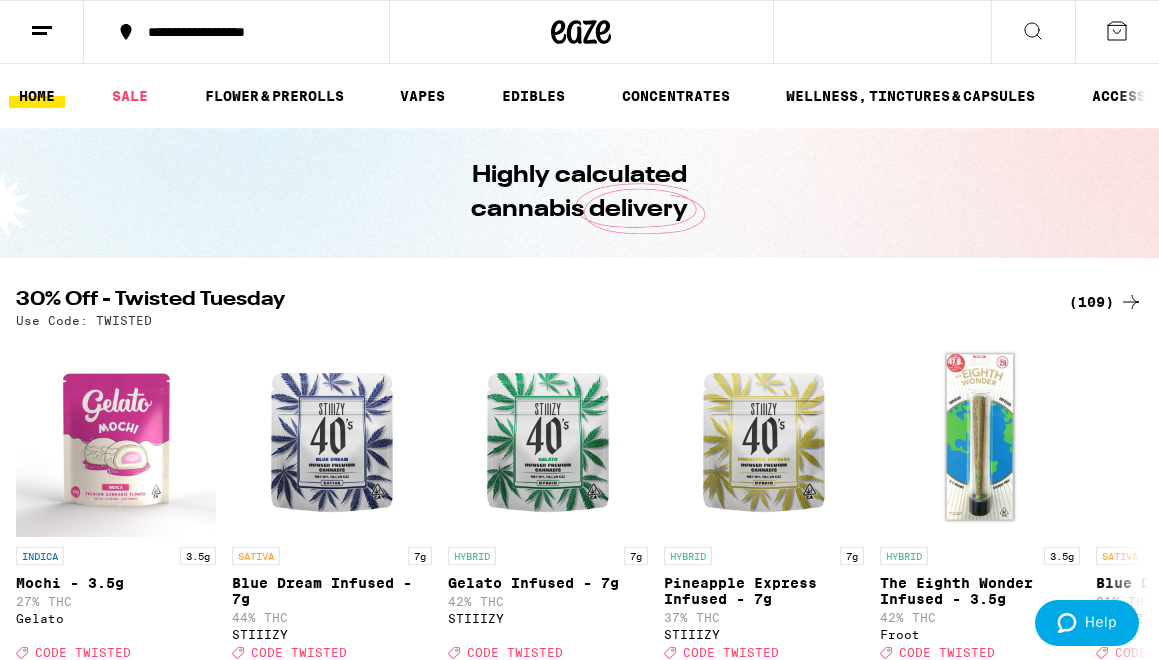 click on "(109)" at bounding box center (1106, 302) 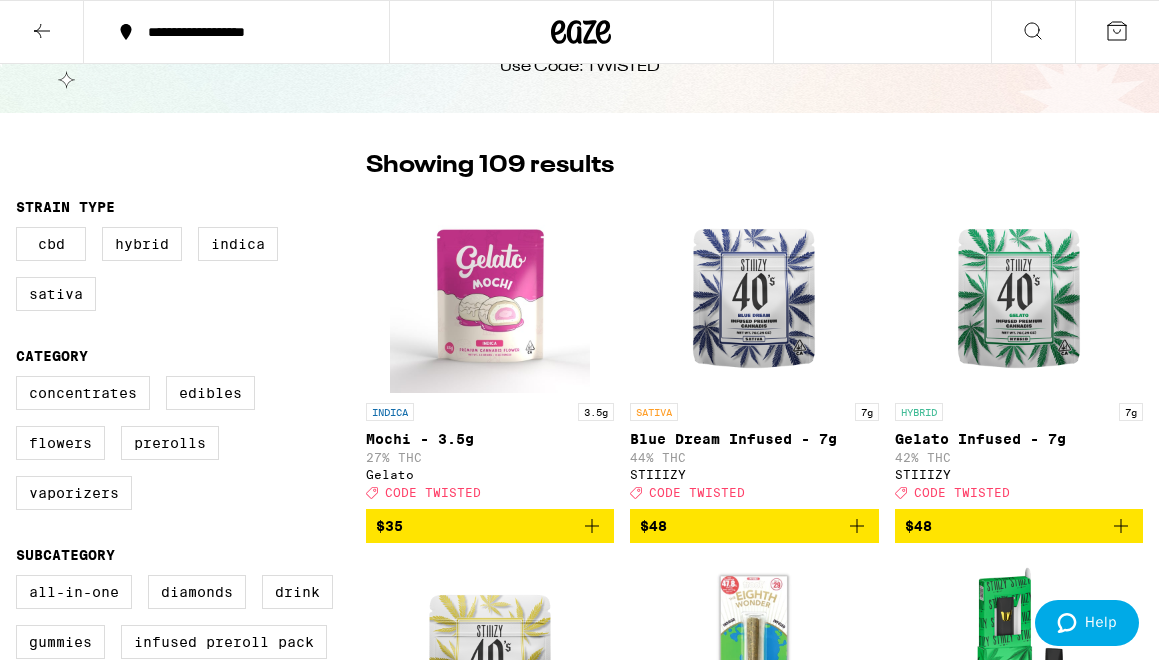 scroll, scrollTop: 89, scrollLeft: 0, axis: vertical 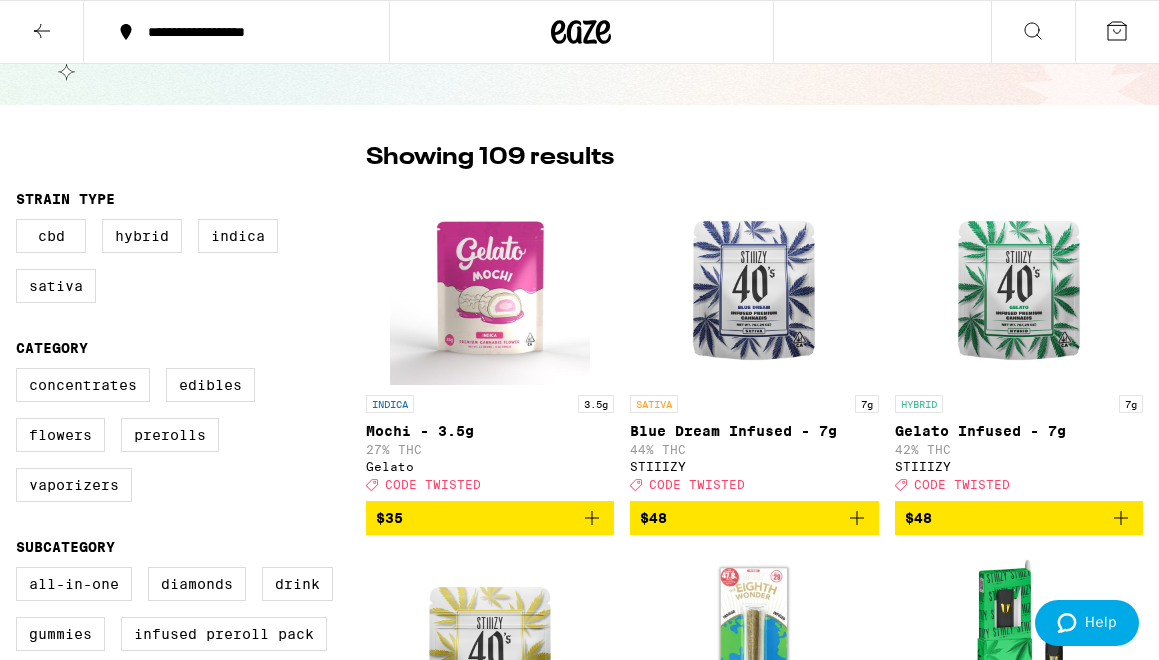 click 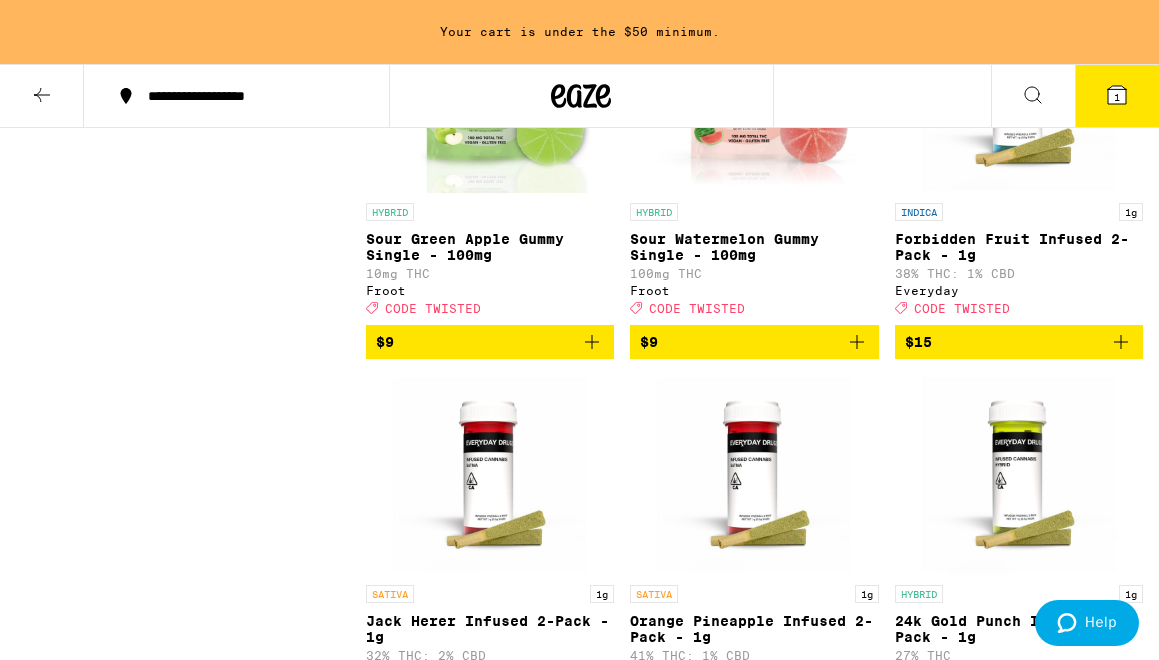 scroll, scrollTop: 2514, scrollLeft: 0, axis: vertical 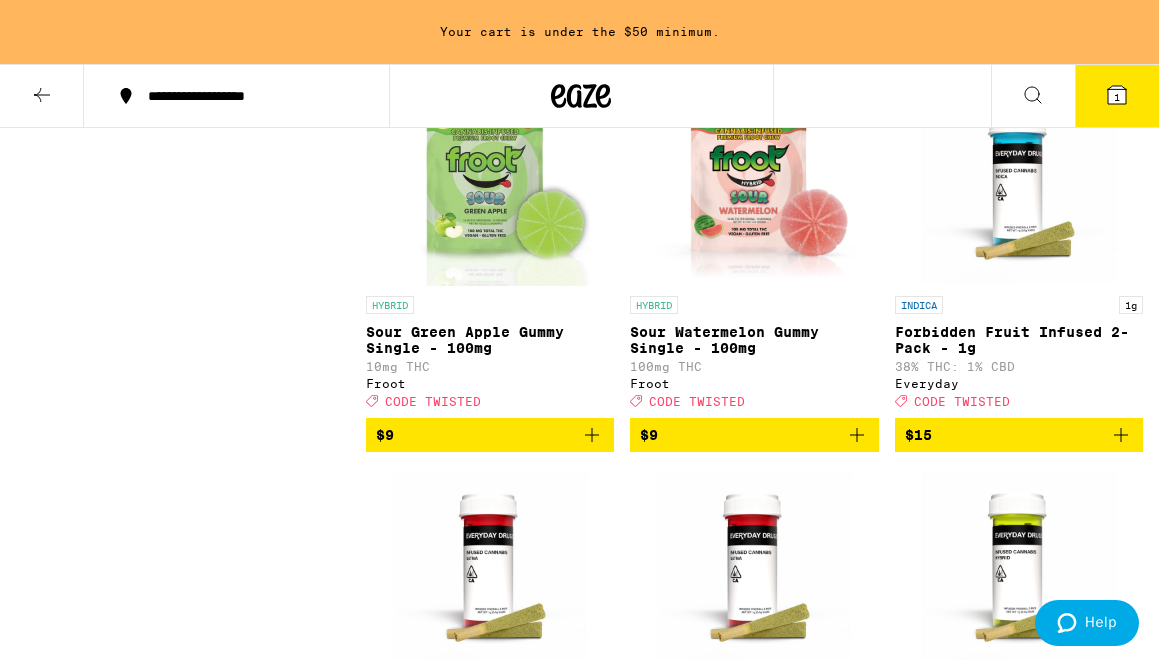click 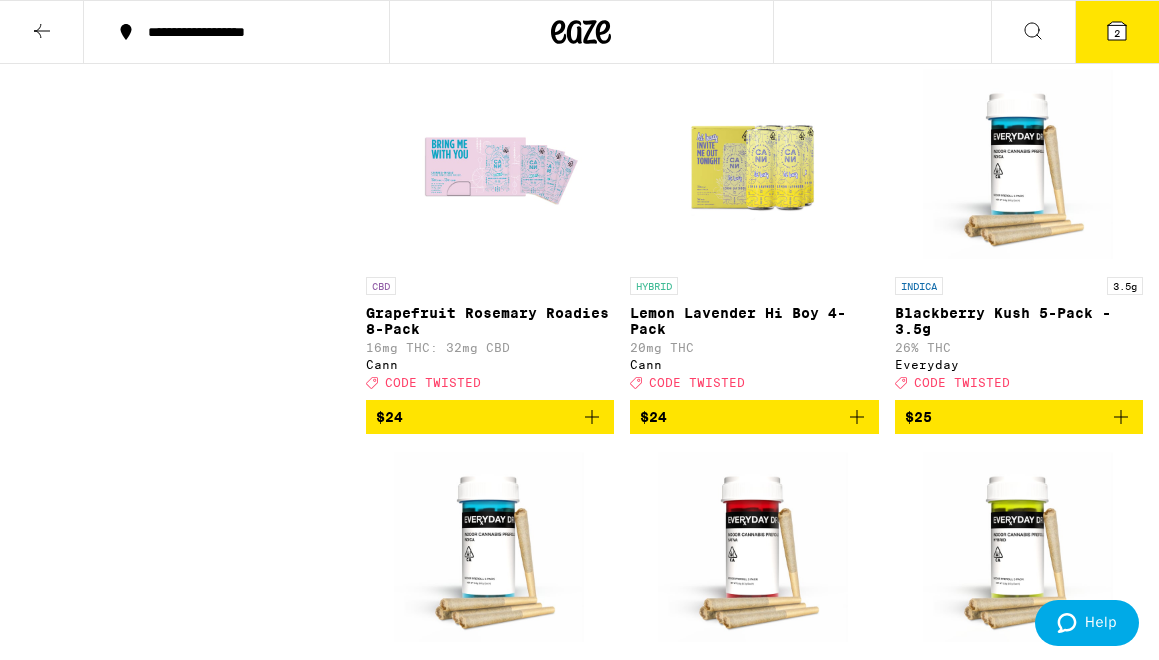 scroll, scrollTop: 6468, scrollLeft: 0, axis: vertical 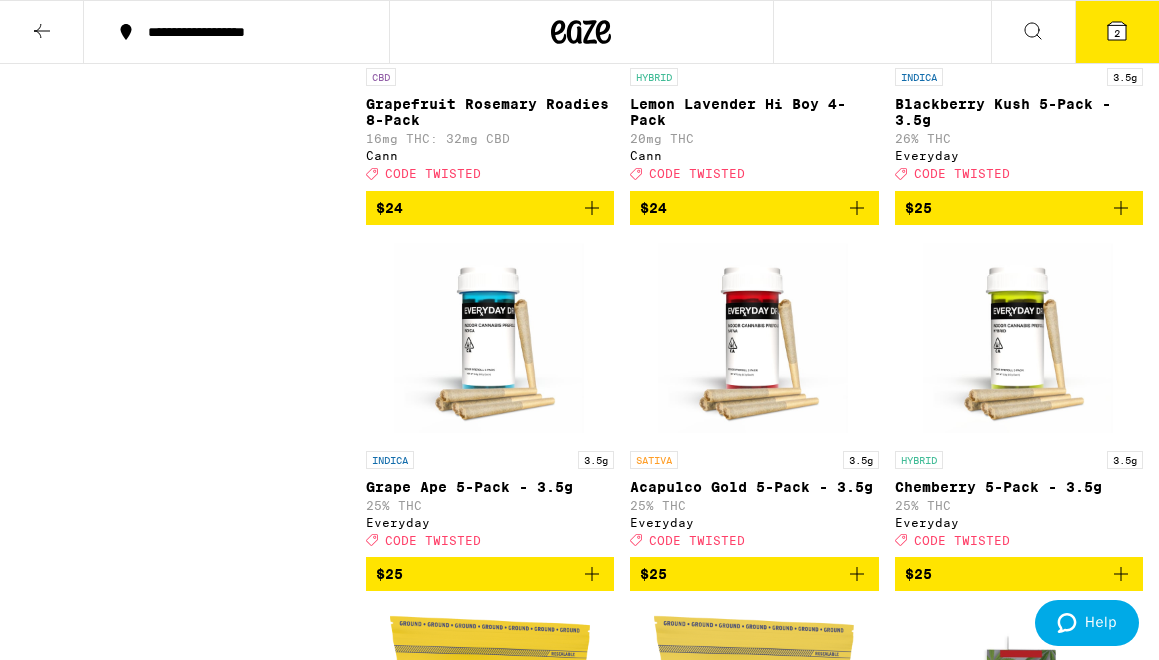 click 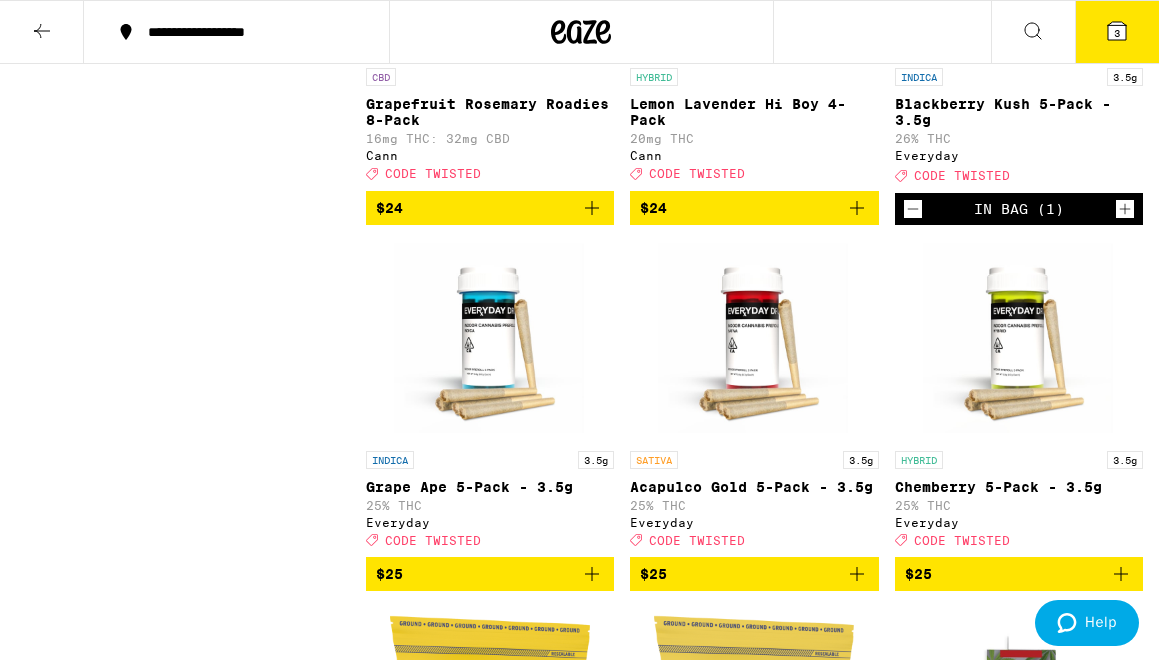 click on "3" at bounding box center [1117, 32] 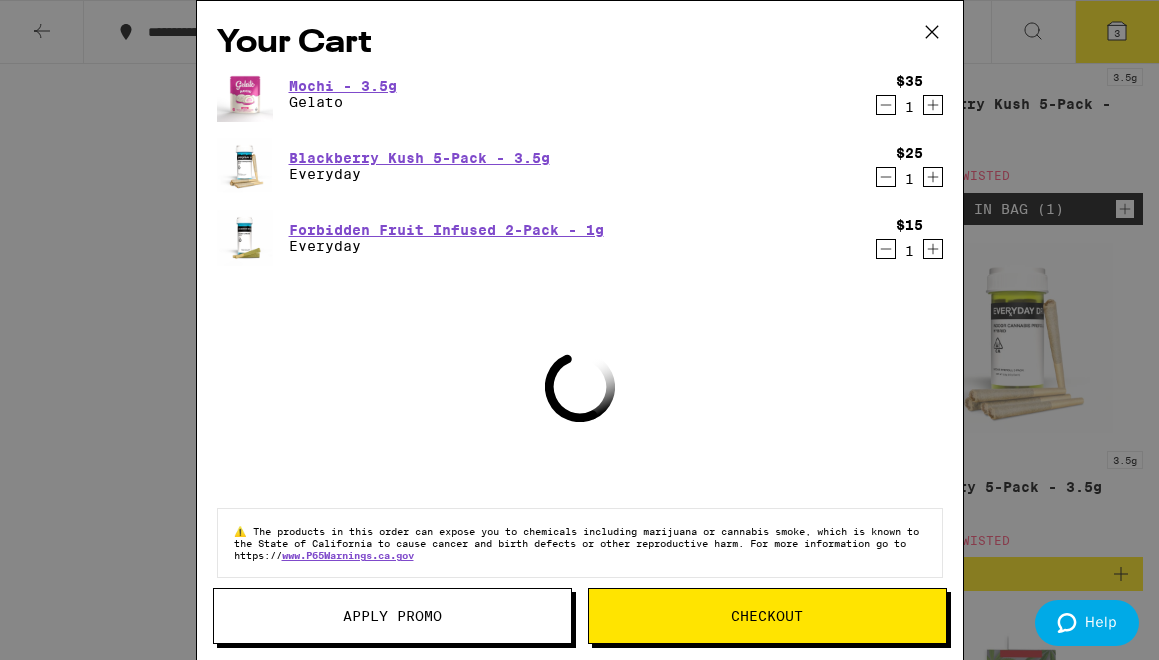 click on "Apply Promo" at bounding box center (392, 616) 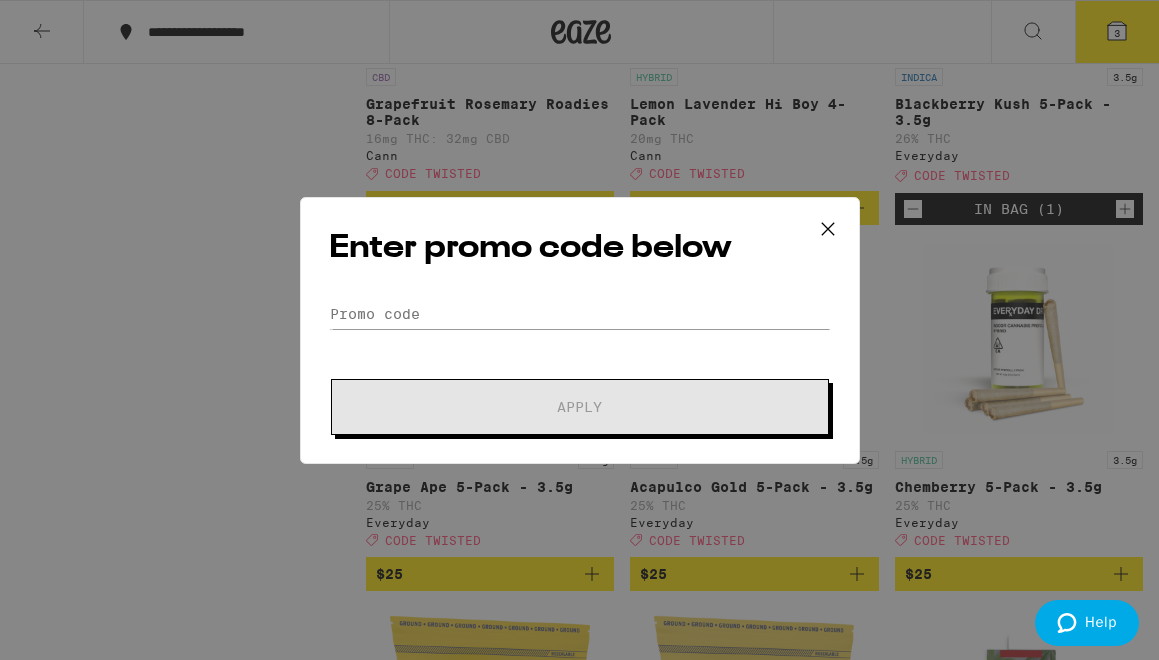 click on "Enter promo code below Promo Code Apply" at bounding box center (580, 330) 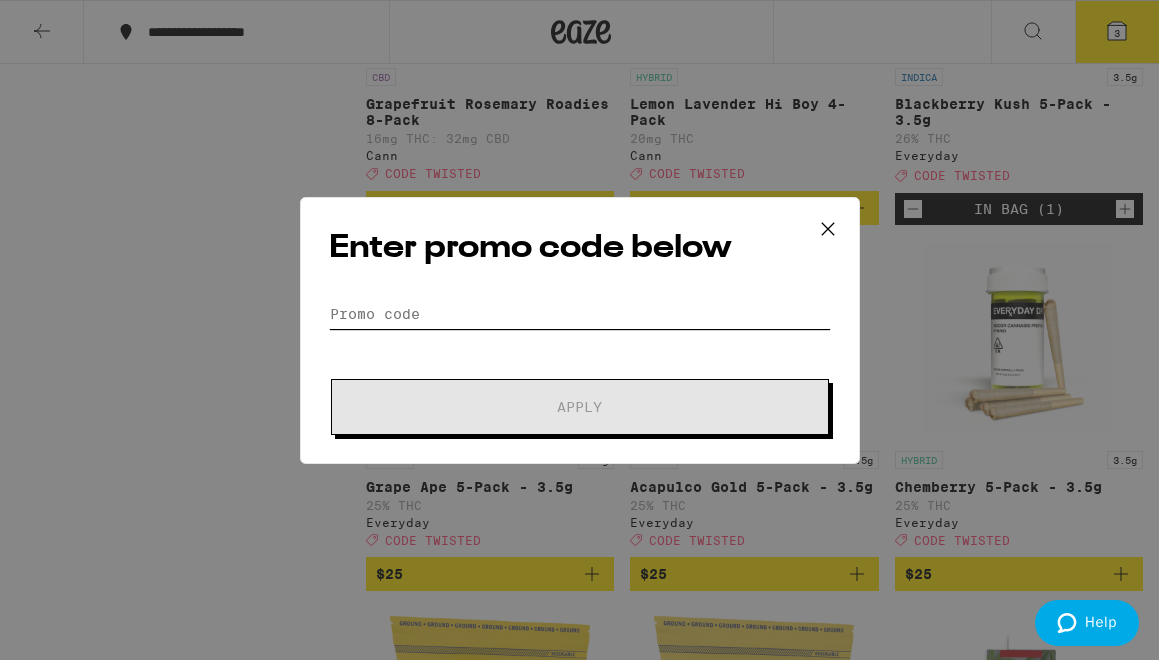 click on "Promo Code" at bounding box center [580, 314] 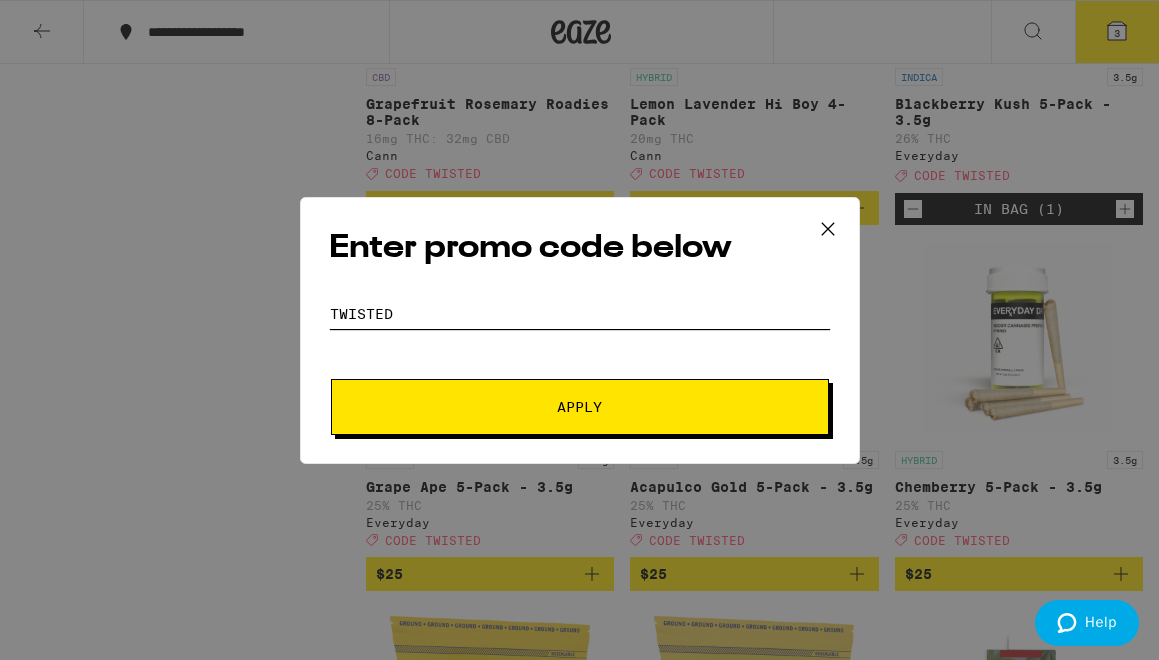 type on "TWISTED" 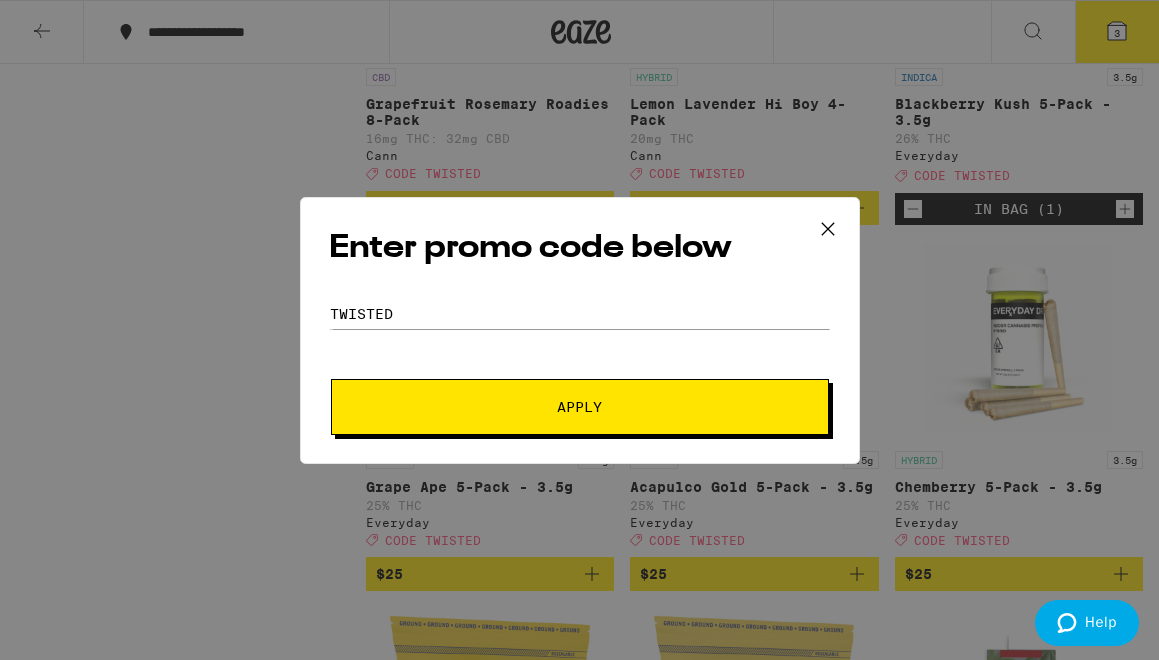 click on "Apply" at bounding box center (580, 407) 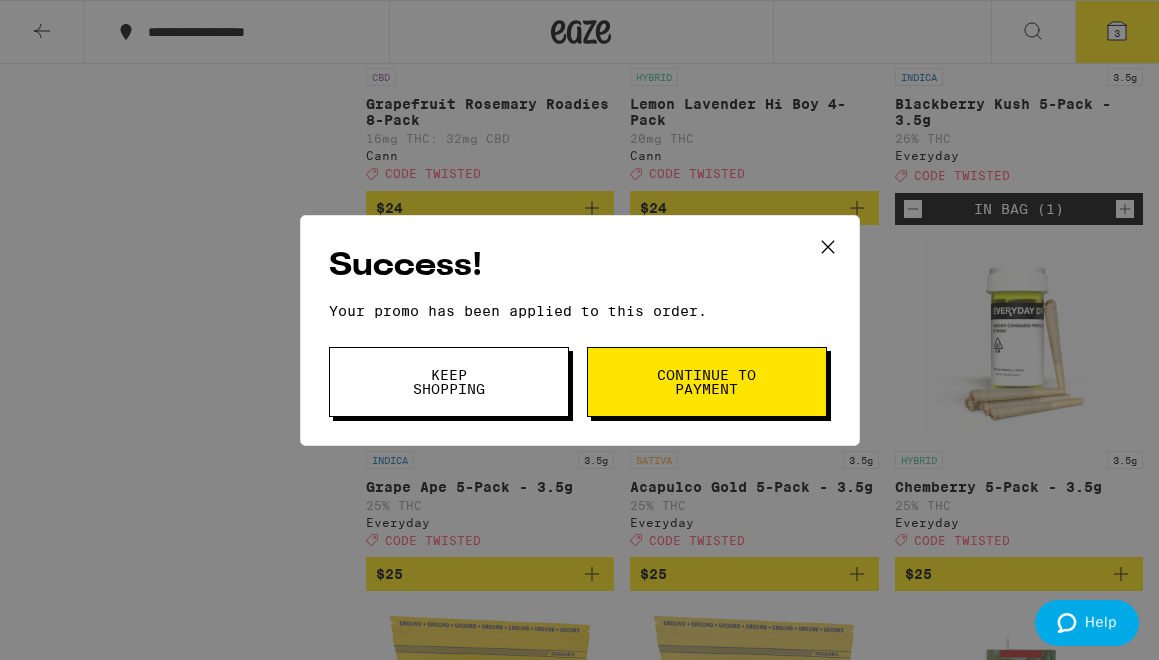 click on "Continue to payment" at bounding box center [707, 382] 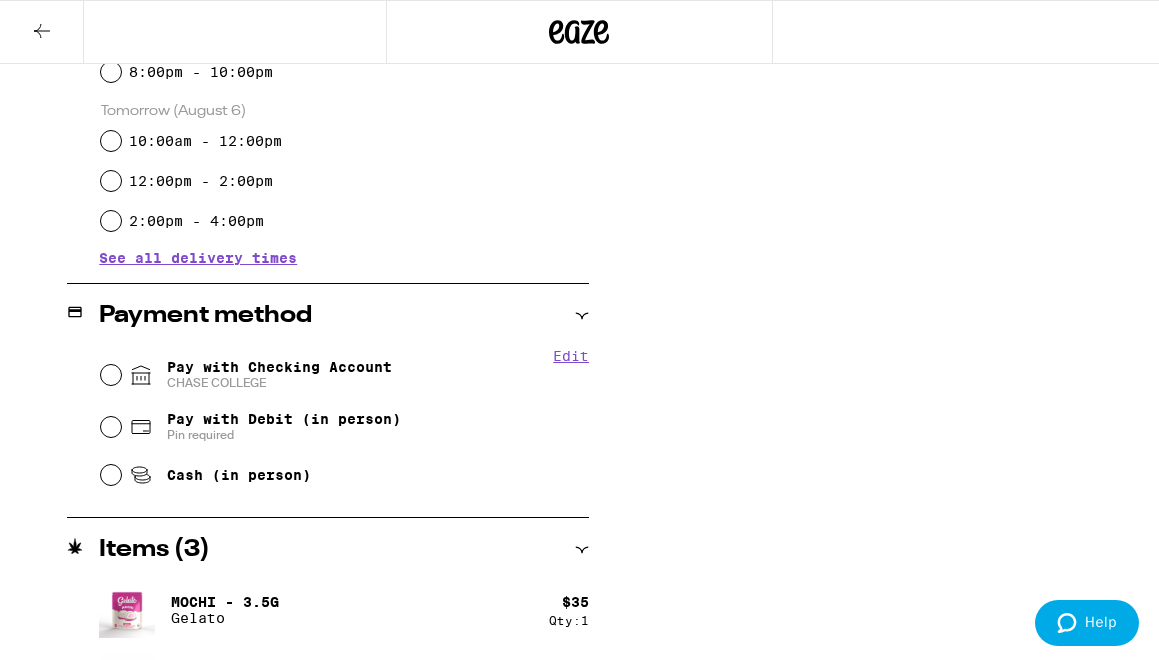 scroll, scrollTop: 653, scrollLeft: 0, axis: vertical 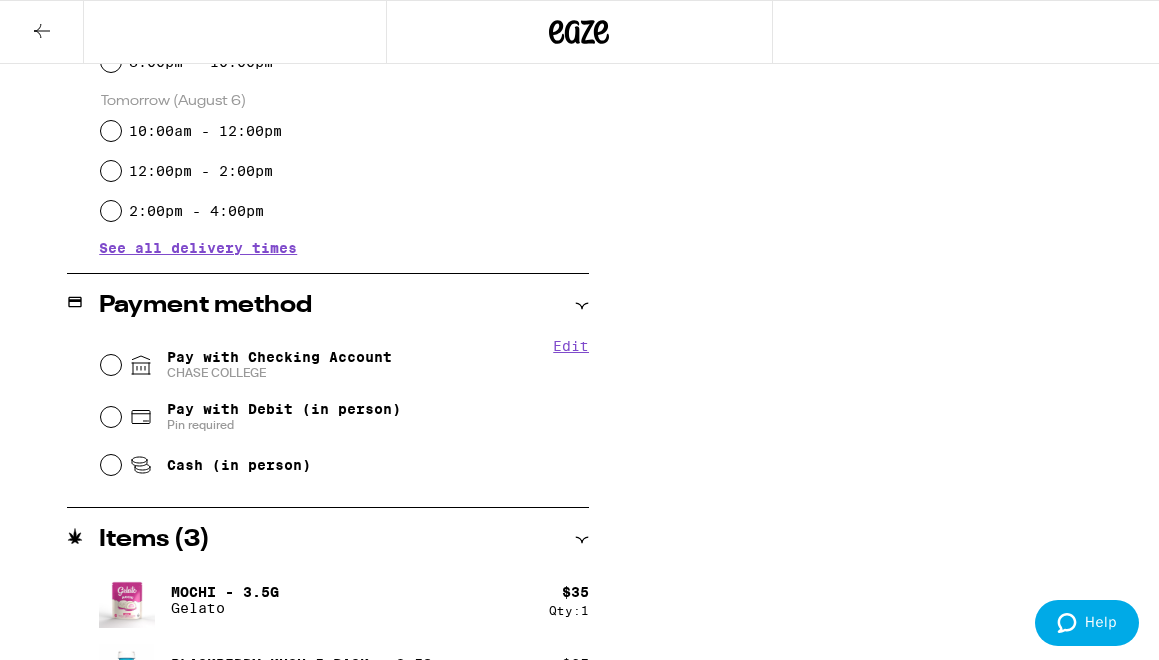 click on "Pay with Checking Account CHASE COLLEGE" at bounding box center [279, 365] 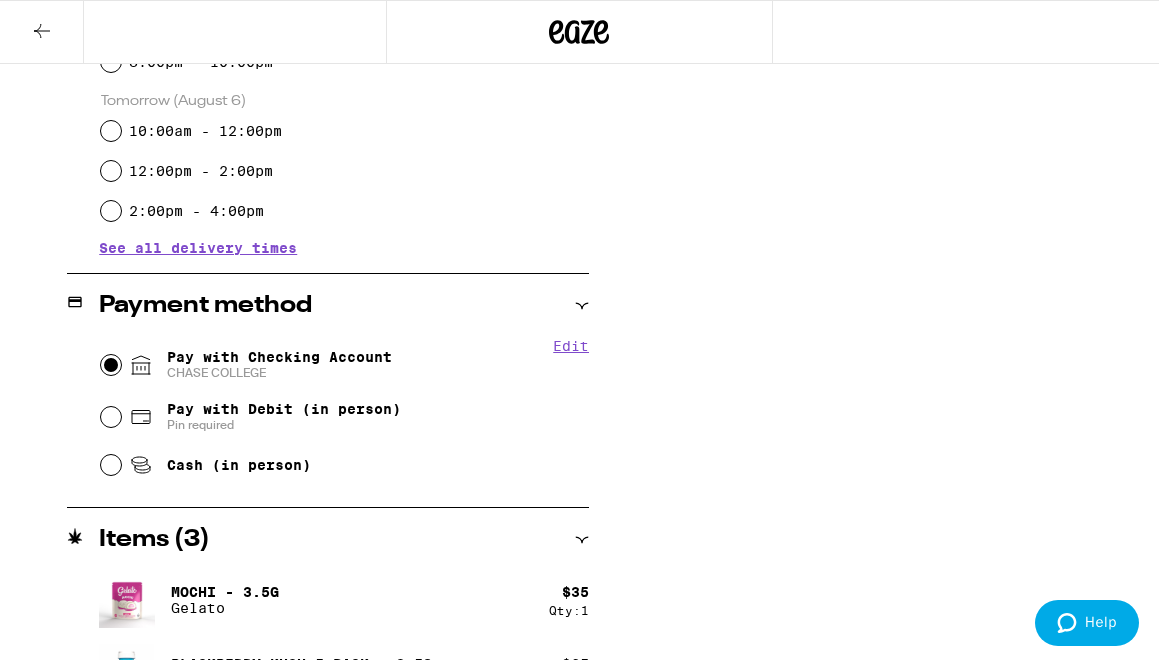 click on "Pay with Checking Account CHASE COLLEGE" at bounding box center [111, 365] 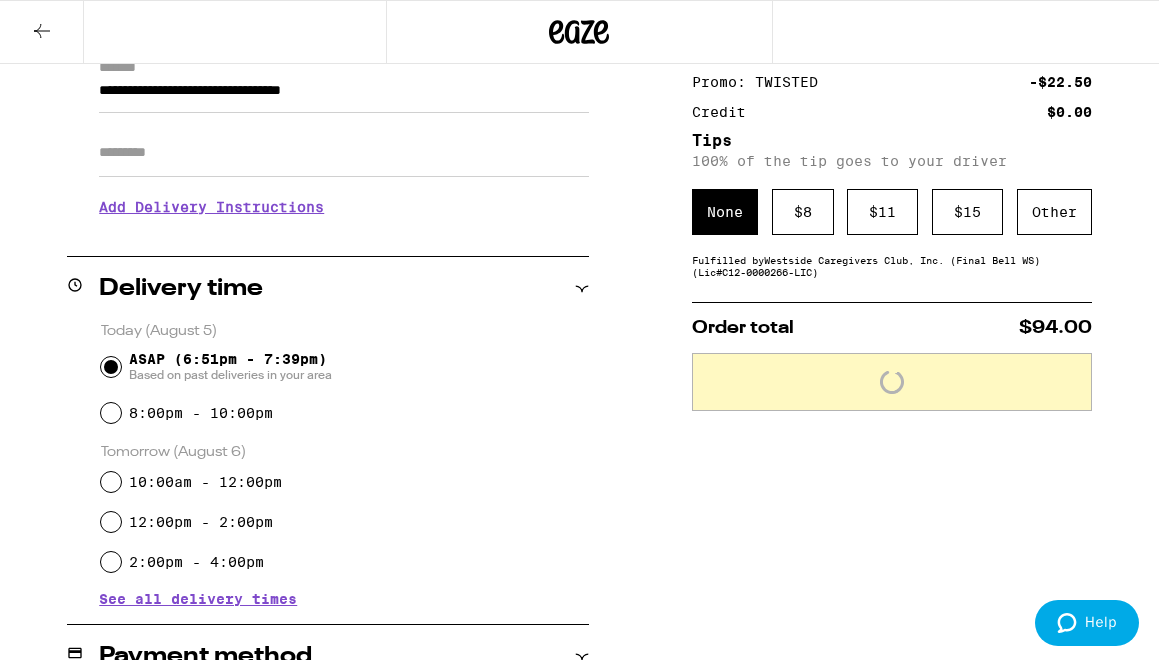 scroll, scrollTop: 0, scrollLeft: 0, axis: both 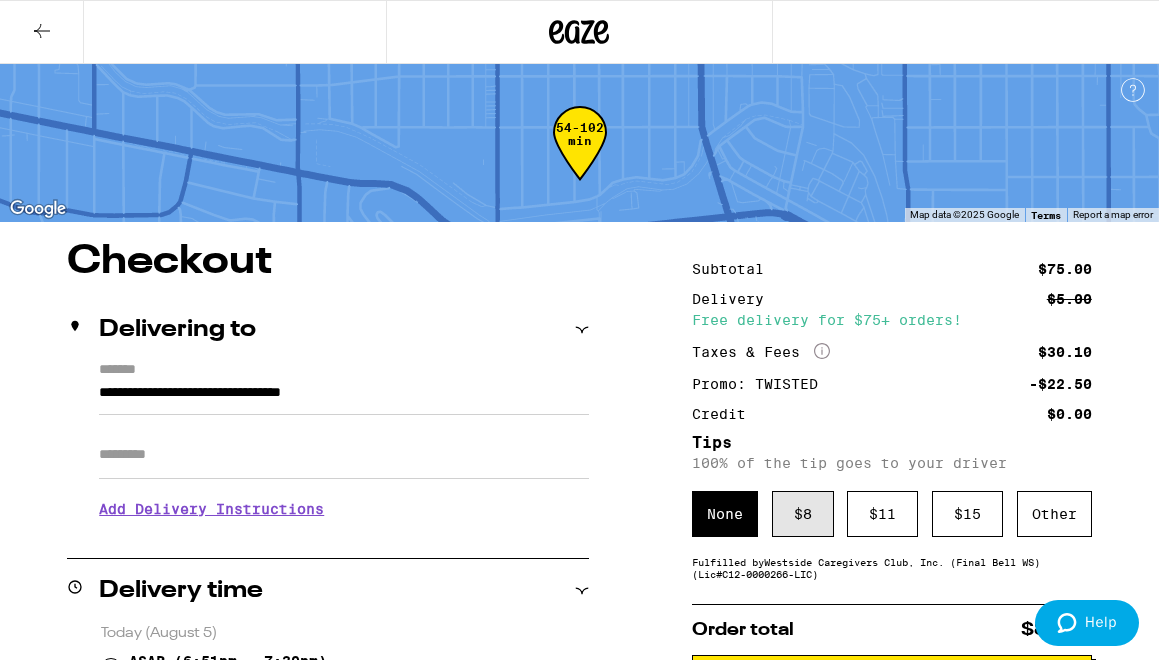 click on "$ 8" at bounding box center (803, 514) 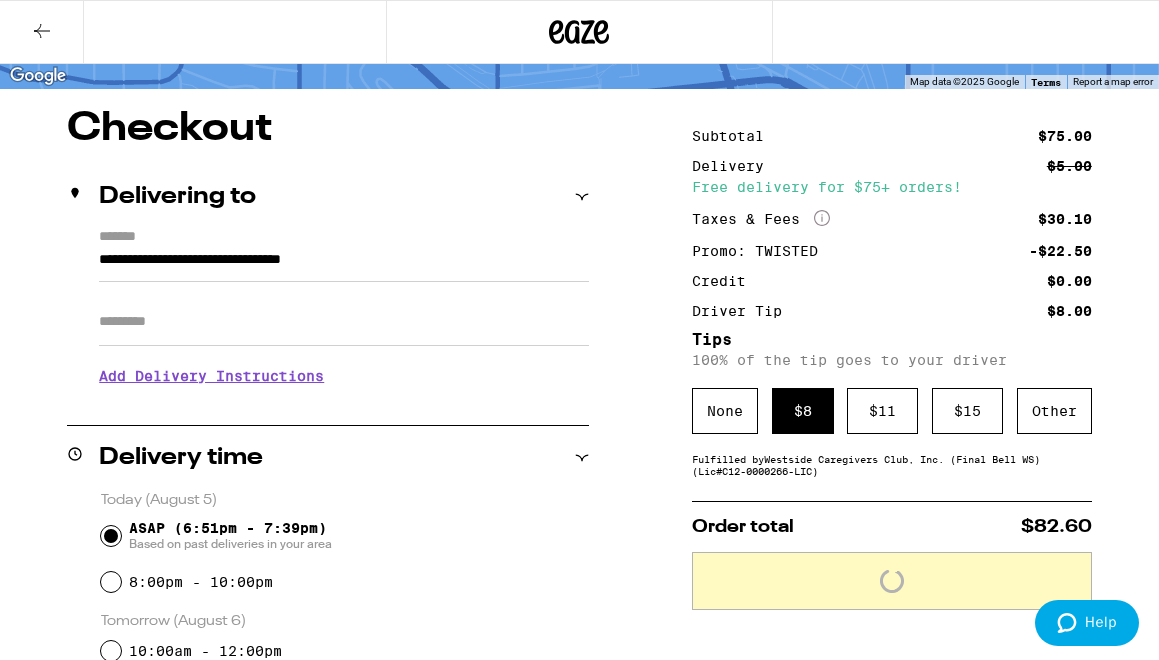 scroll, scrollTop: 141, scrollLeft: 0, axis: vertical 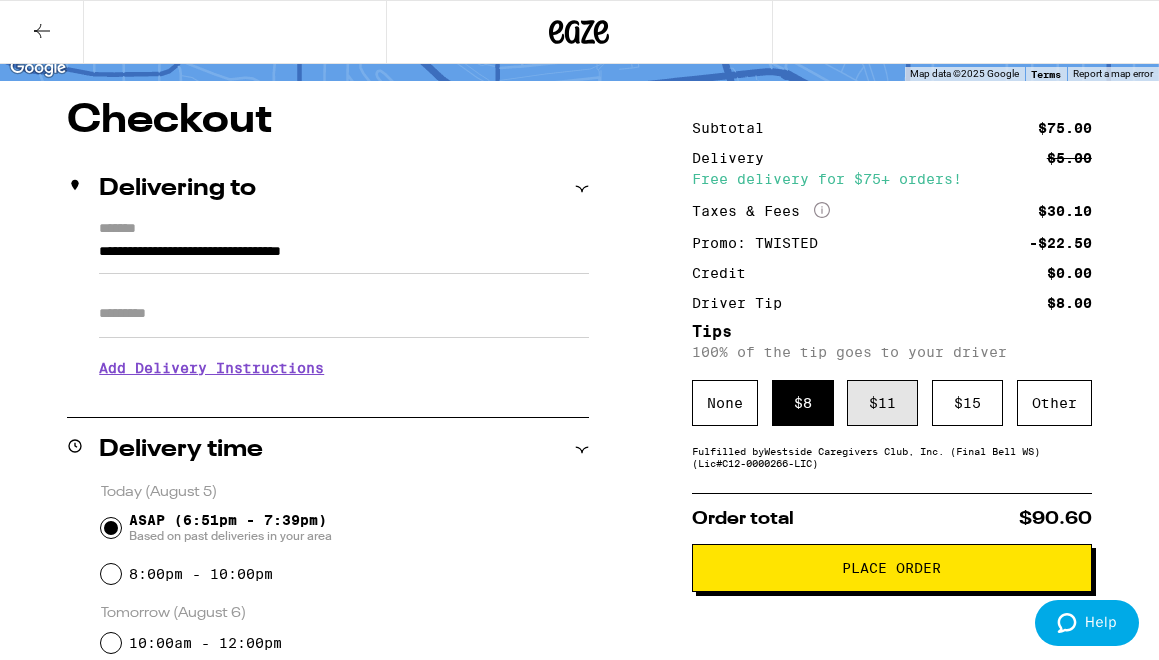 click on "$ 11" at bounding box center (882, 403) 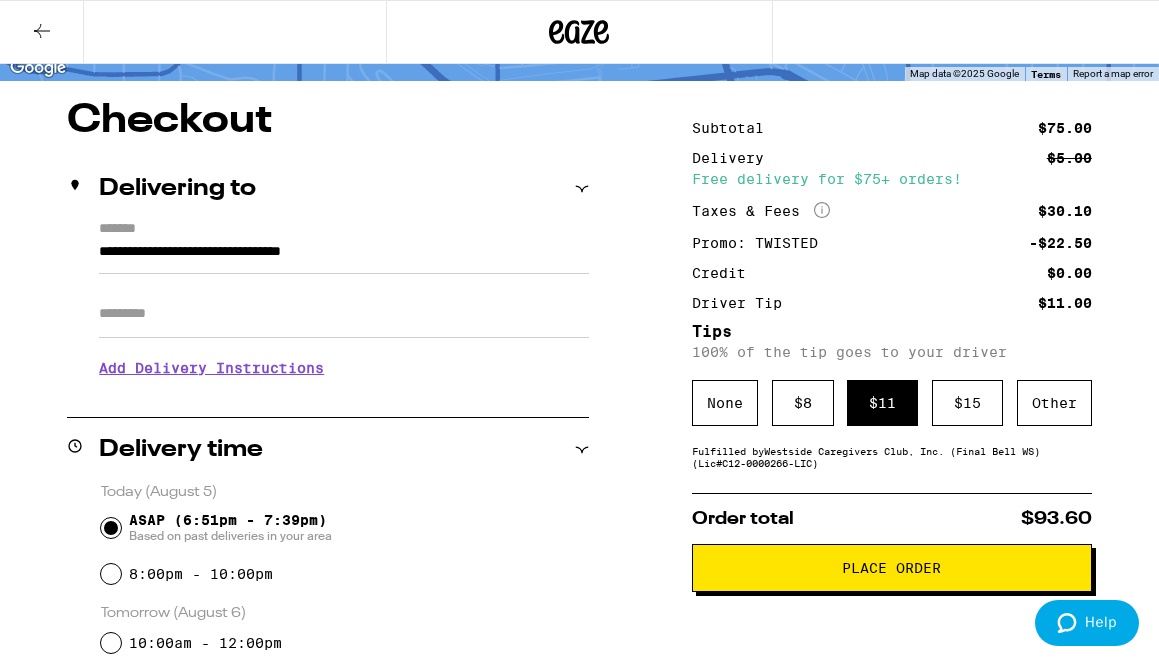 click on "Place Order" at bounding box center (892, 568) 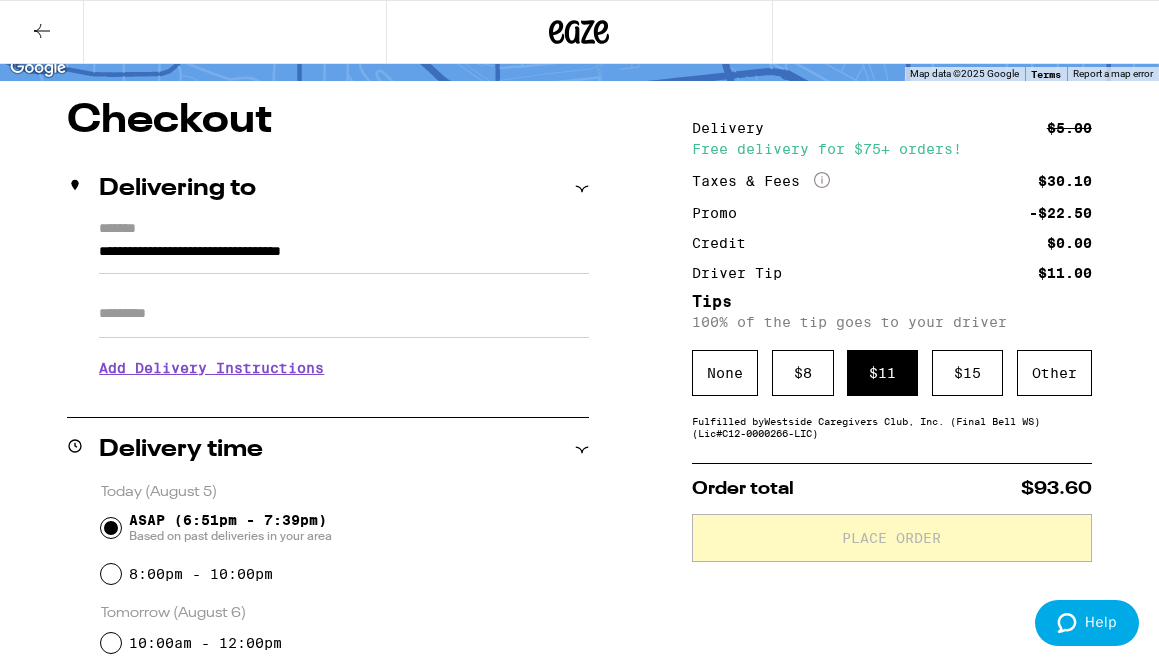 scroll, scrollTop: 0, scrollLeft: 0, axis: both 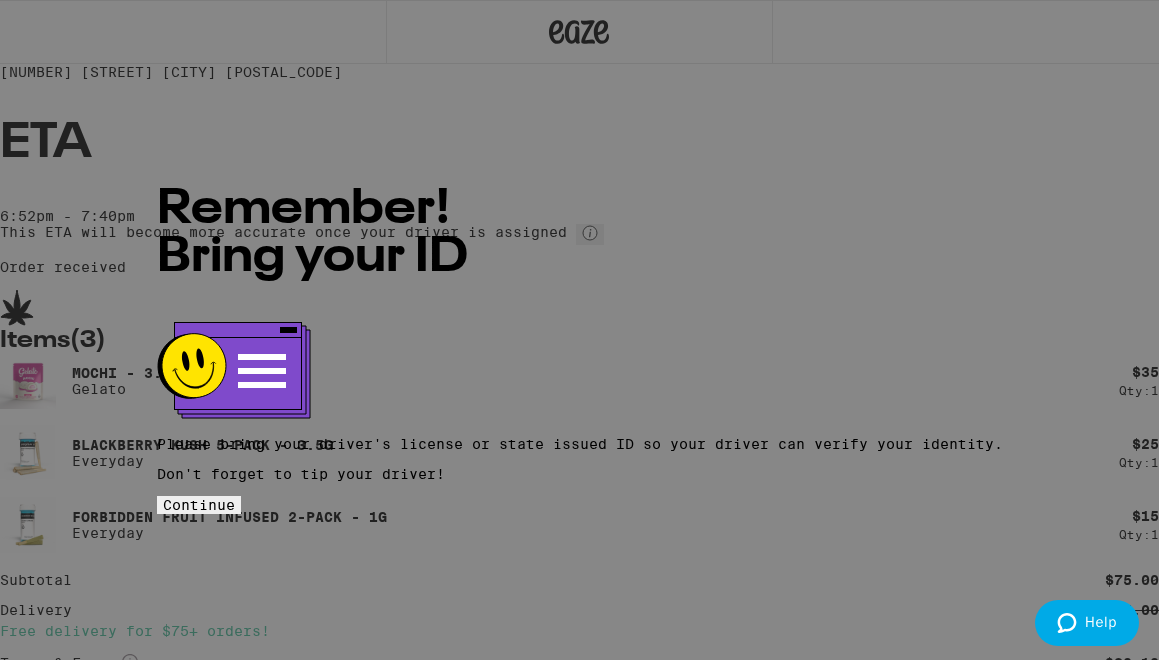click on "Continue" at bounding box center [199, 505] 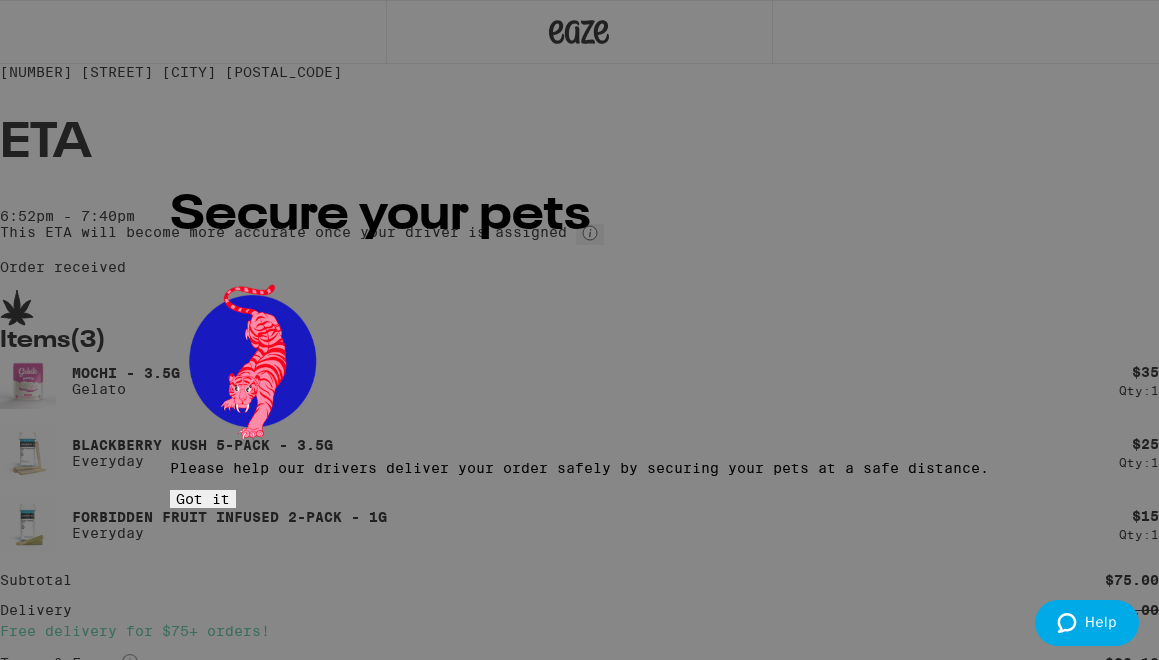 click on "Got it" at bounding box center (203, 499) 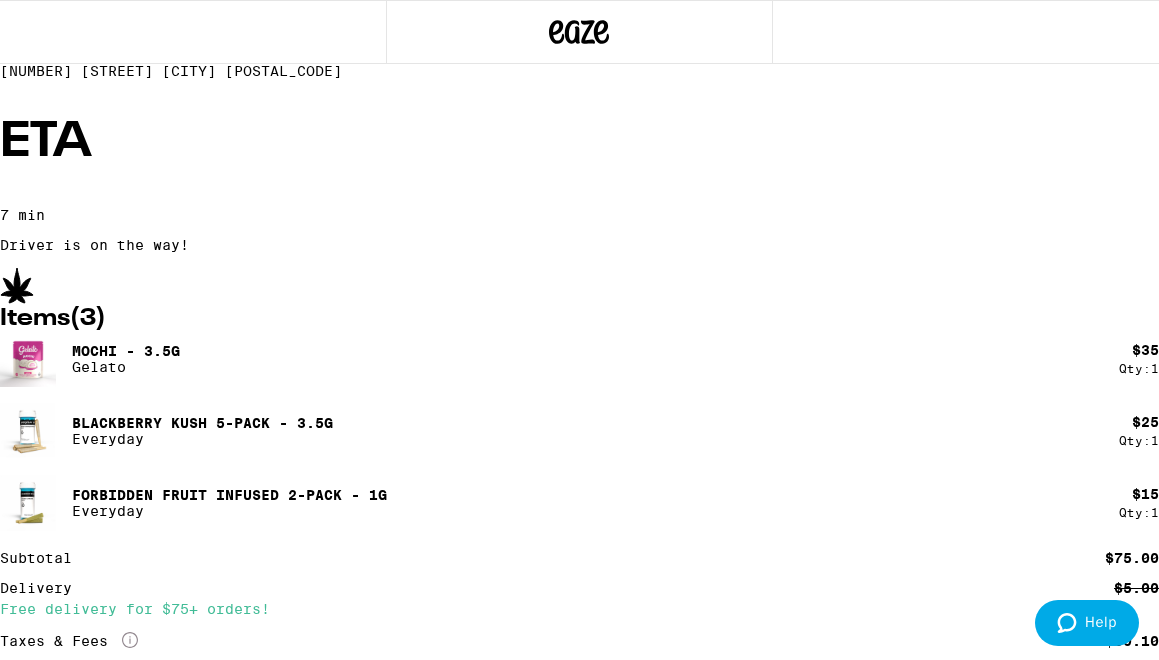 scroll, scrollTop: 0, scrollLeft: 0, axis: both 